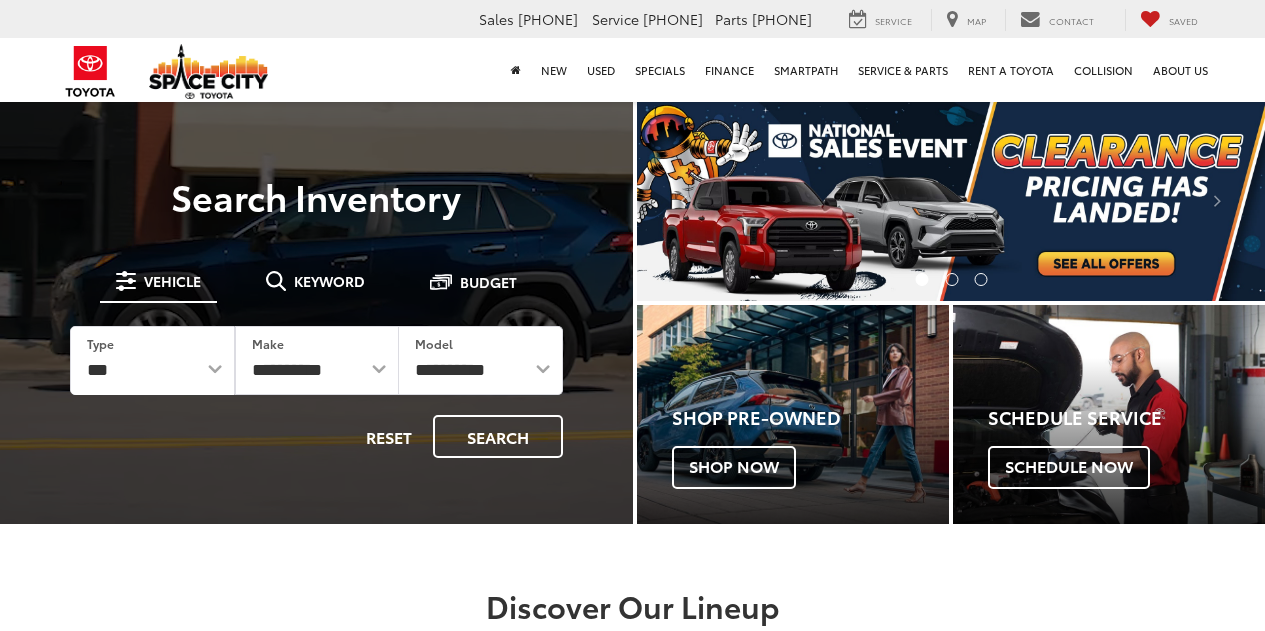 scroll, scrollTop: 0, scrollLeft: 0, axis: both 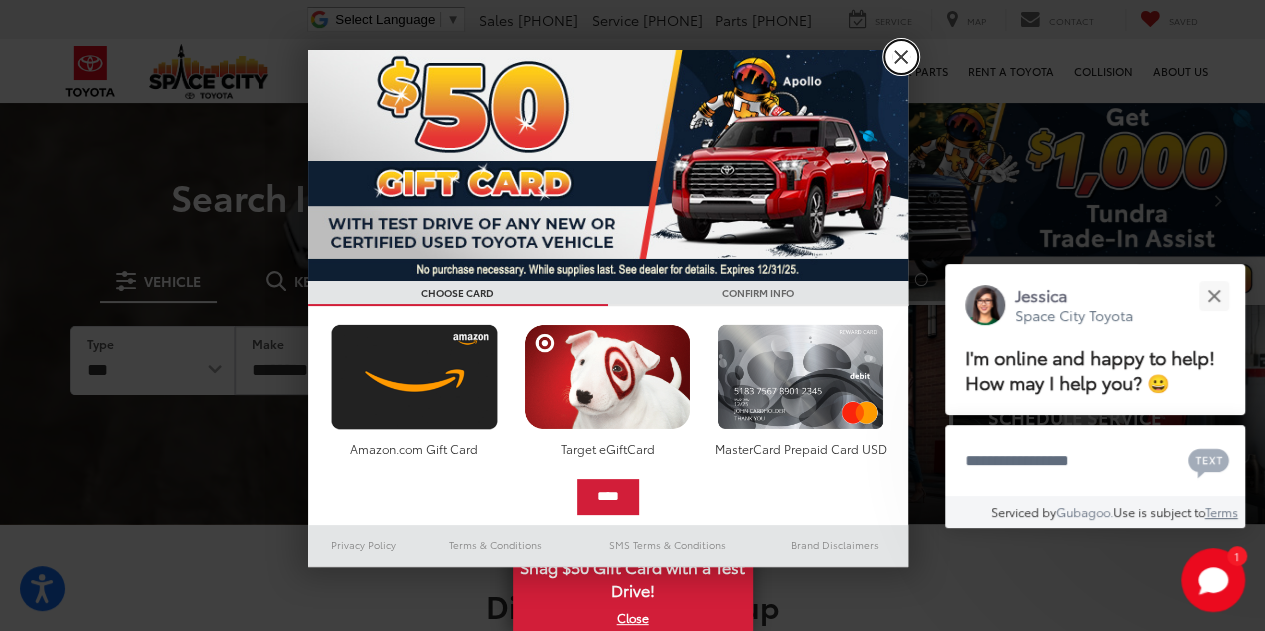 click on "X" at bounding box center (901, 57) 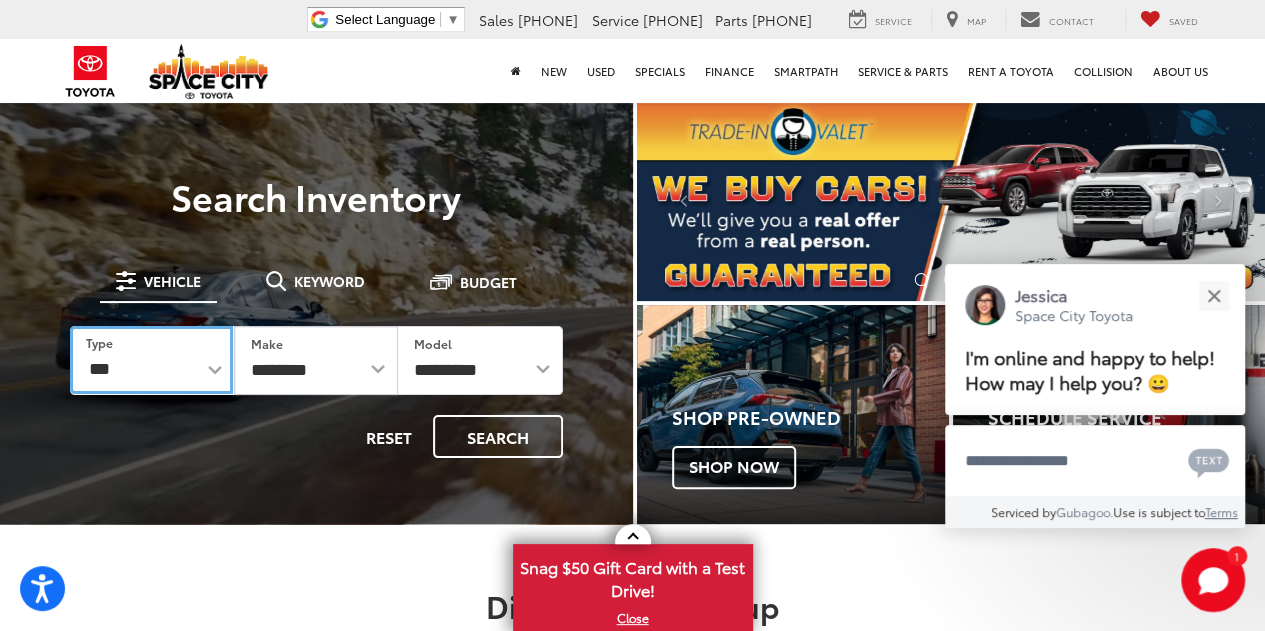 click on "***
***
****
*********" at bounding box center [151, 360] 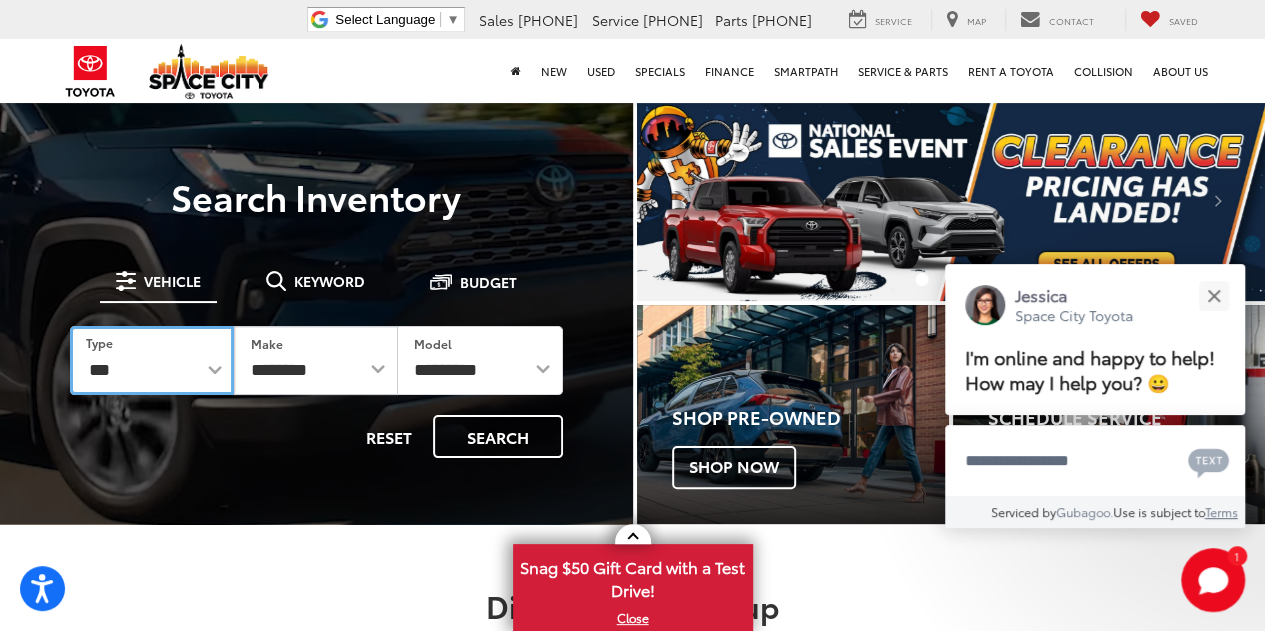 select on "******" 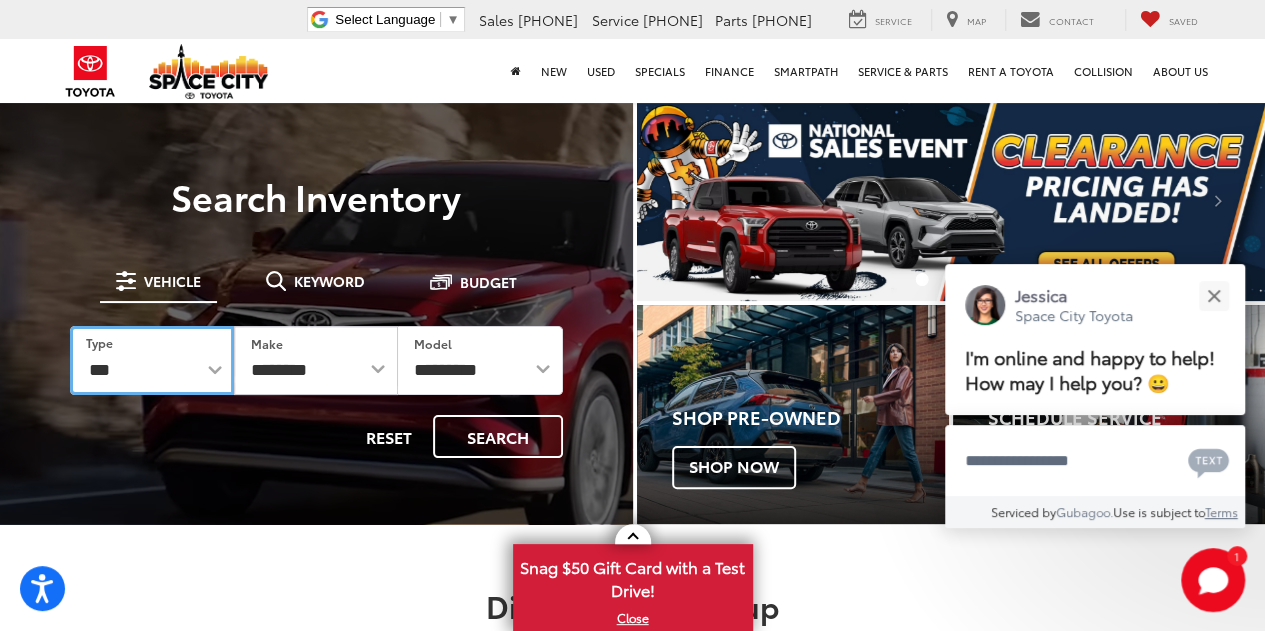 click on "***
***
****
*********" at bounding box center (152, 360) 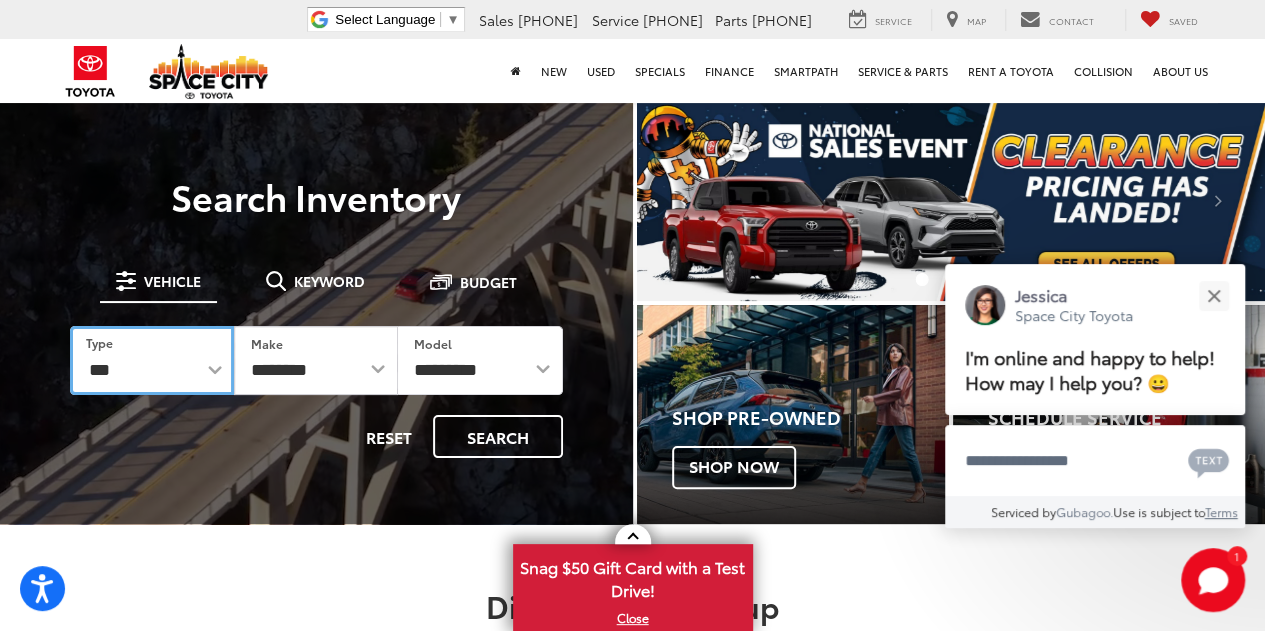 select 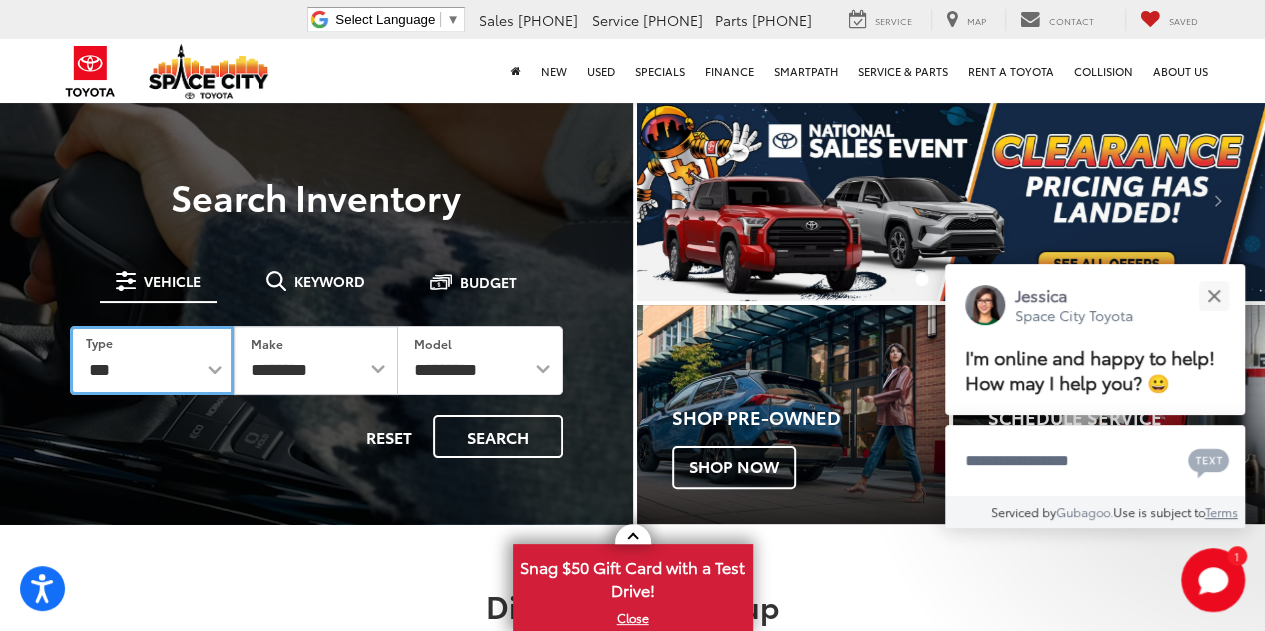 select 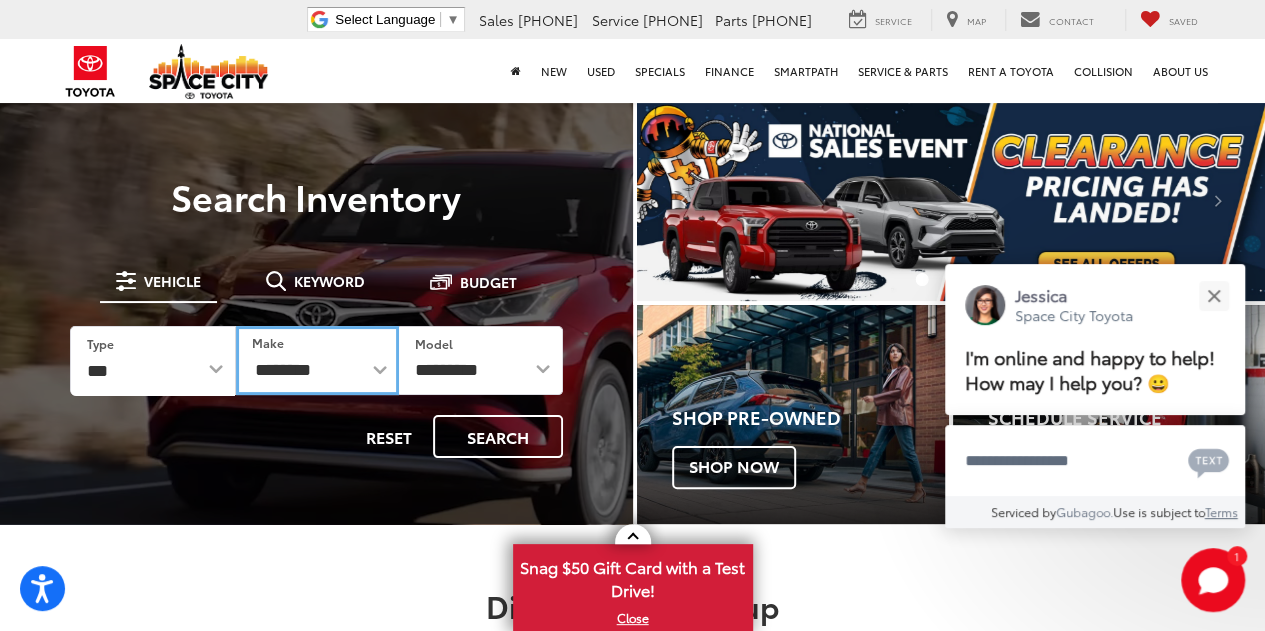 click on "**********" at bounding box center (317, 360) 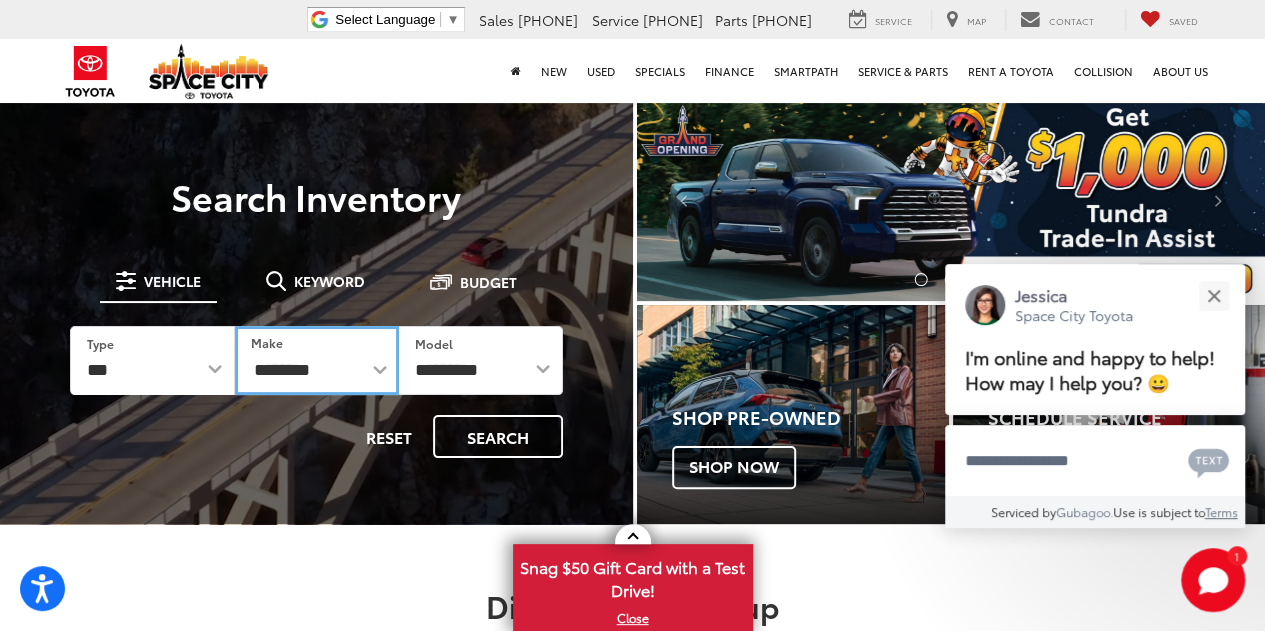 select on "******" 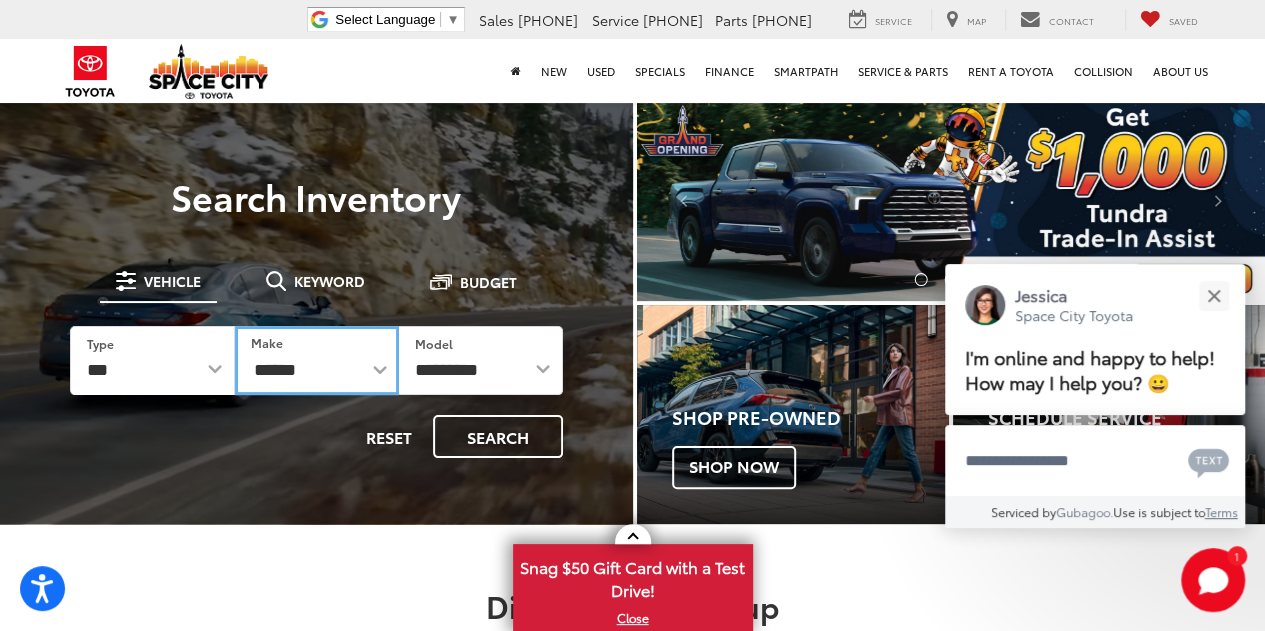 click on "**********" at bounding box center (317, 360) 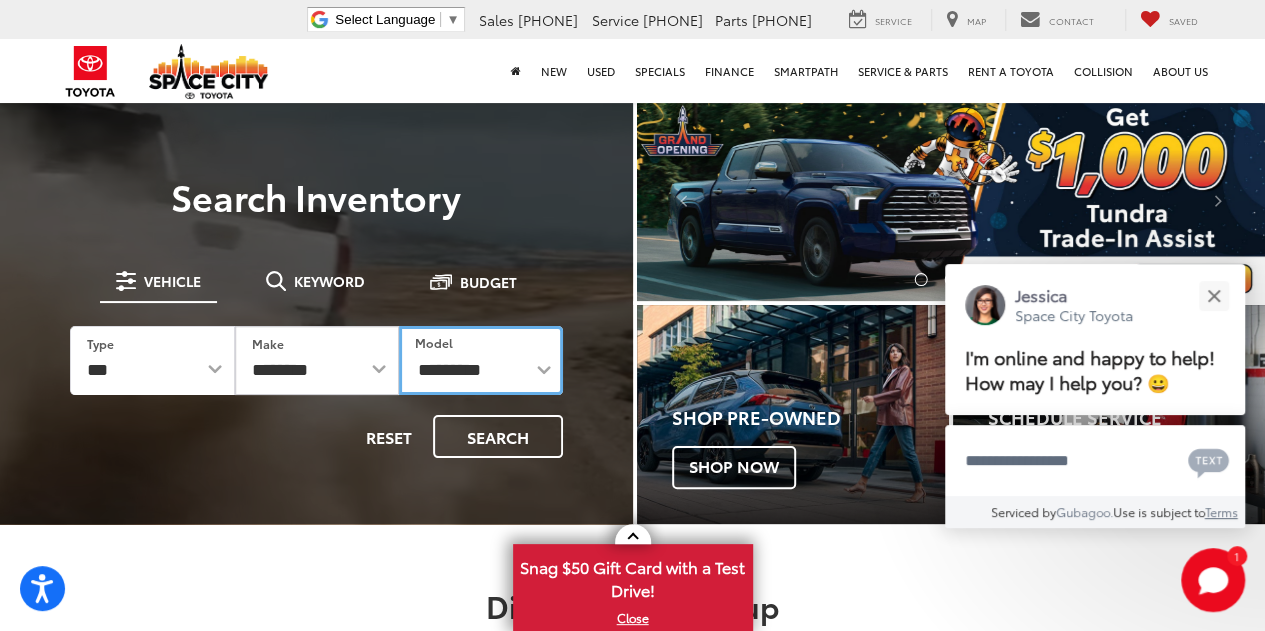 click on "**********" at bounding box center (481, 360) 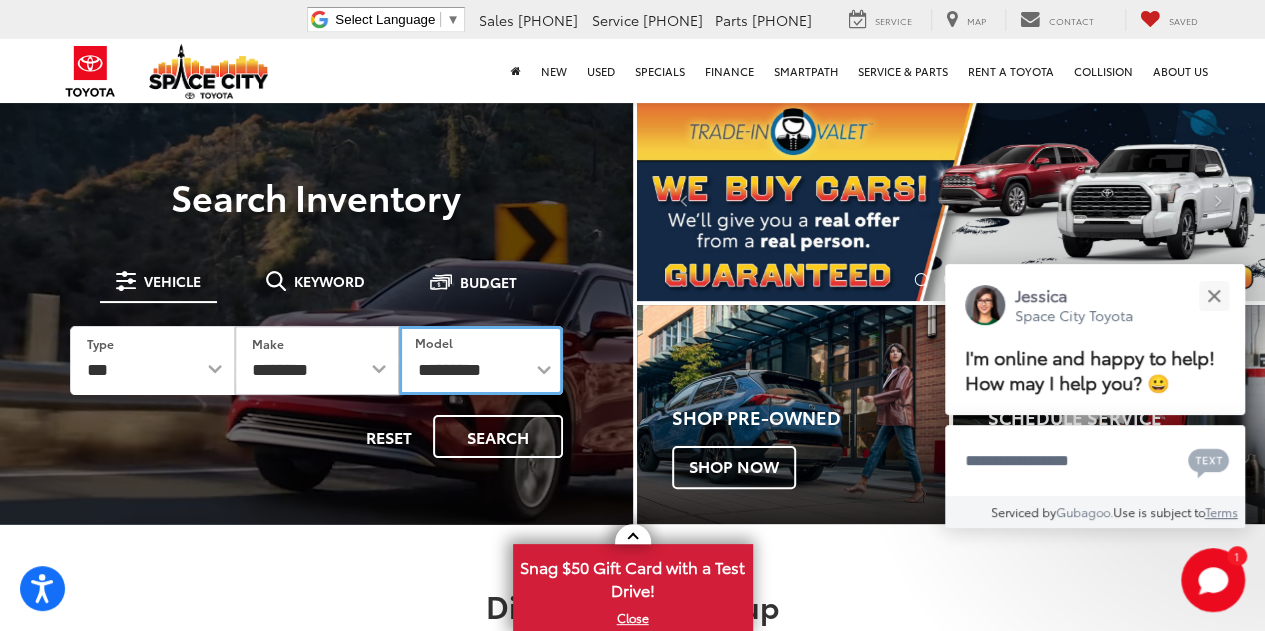 select on "**********" 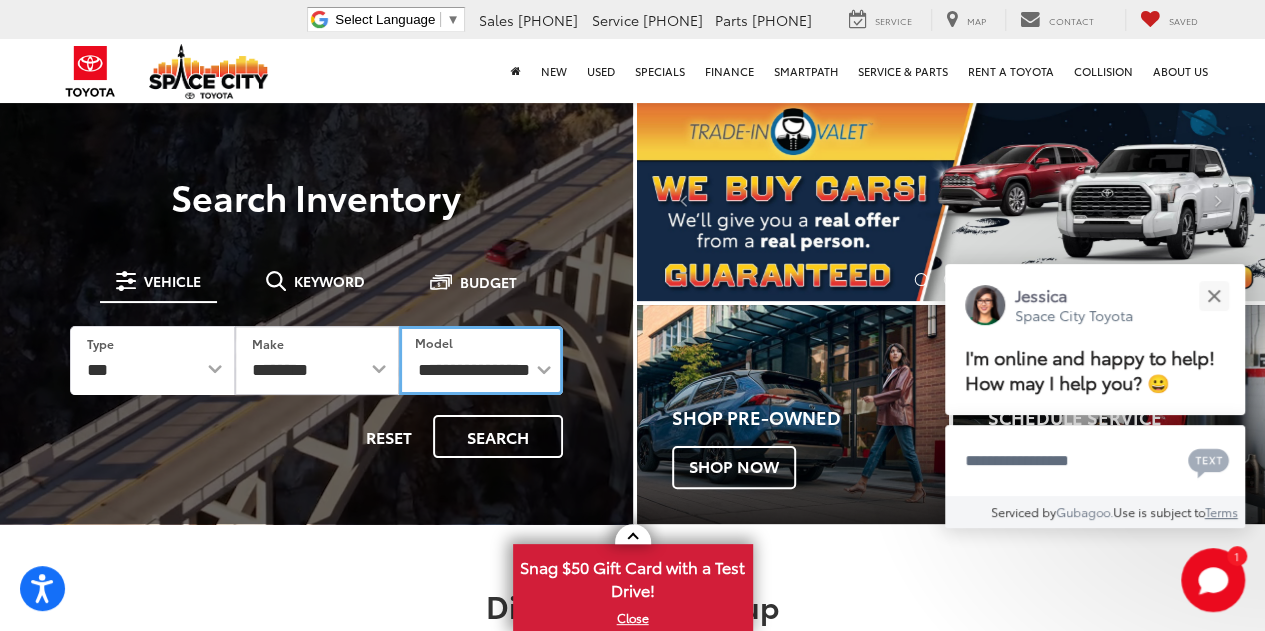 click on "**********" at bounding box center [481, 360] 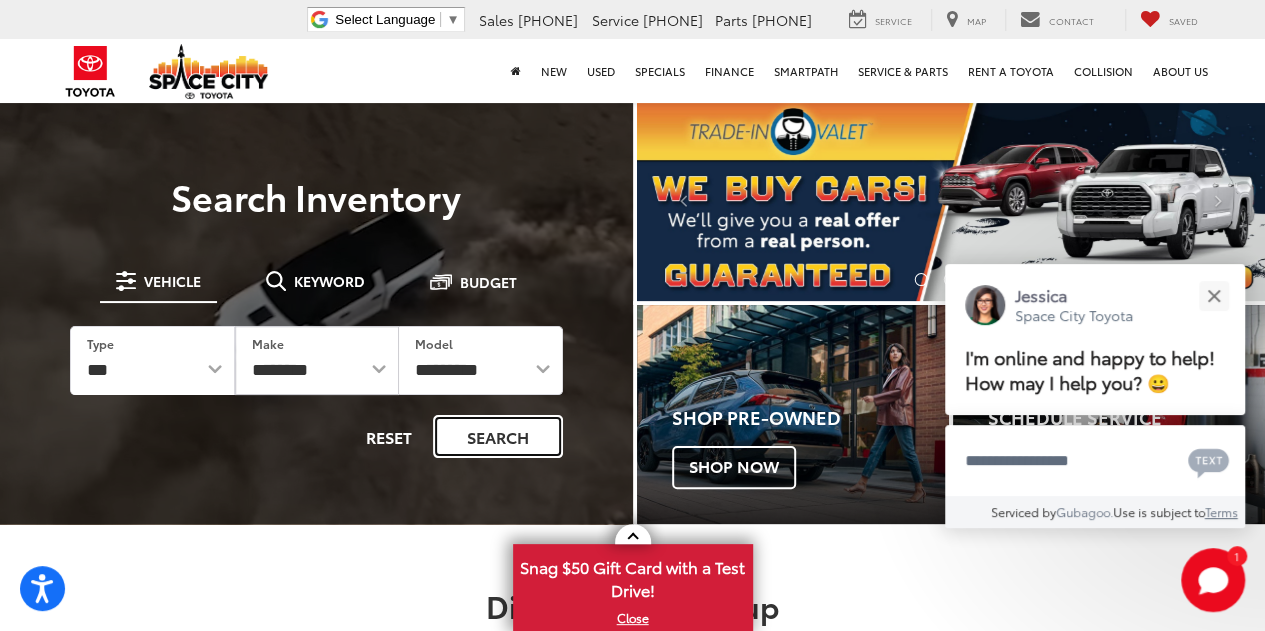 click on "Search" at bounding box center [498, 436] 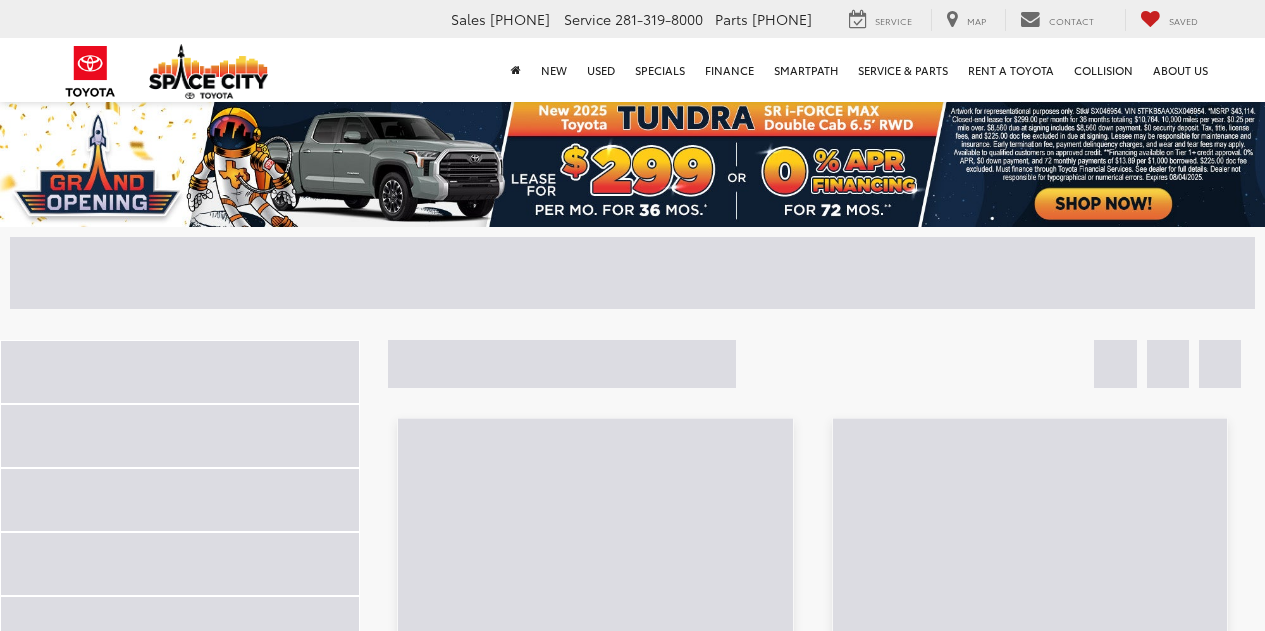 scroll, scrollTop: 0, scrollLeft: 0, axis: both 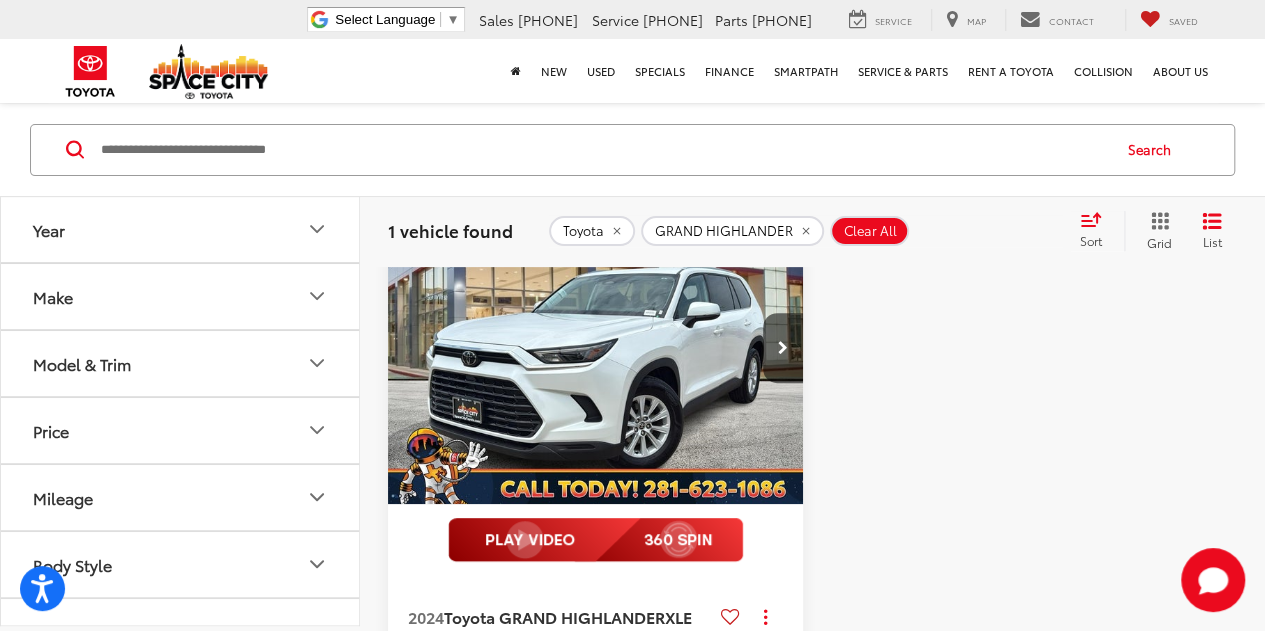 click at bounding box center (596, 349) 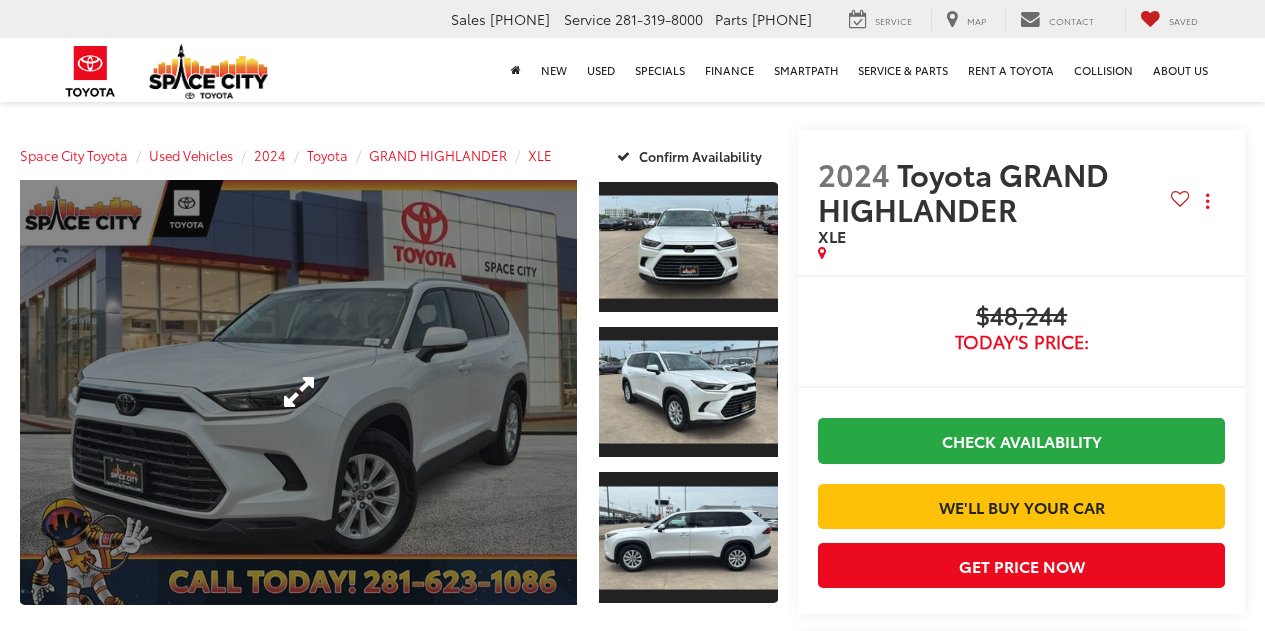 scroll, scrollTop: 0, scrollLeft: 0, axis: both 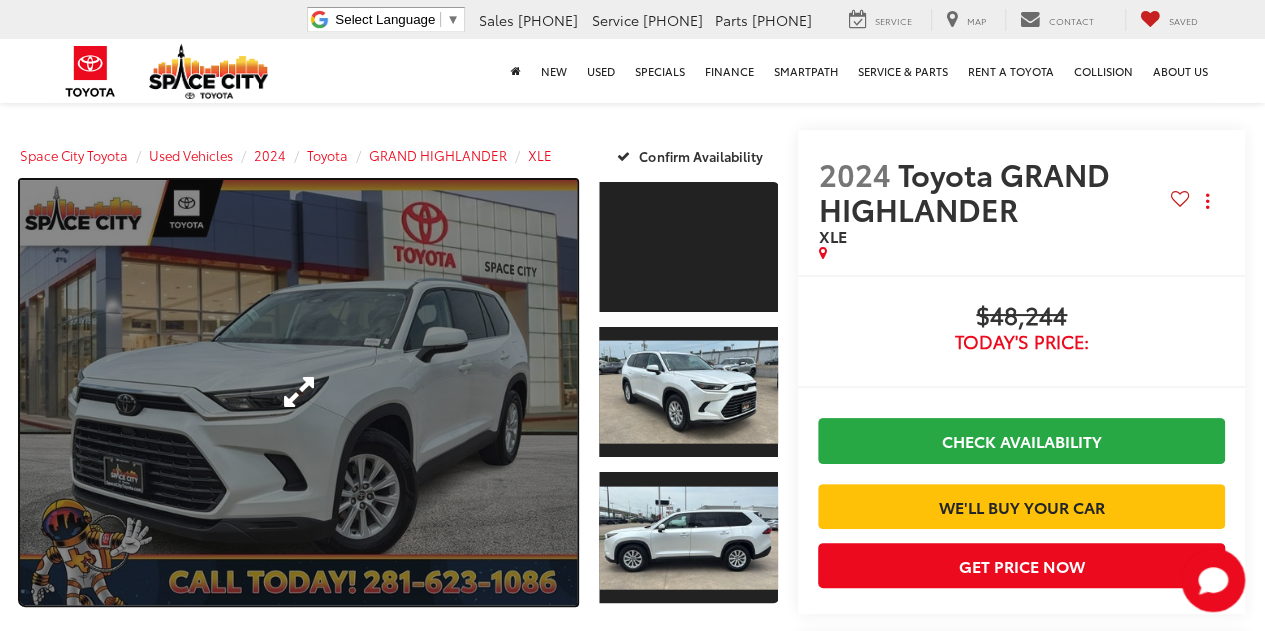 click at bounding box center (298, 392) 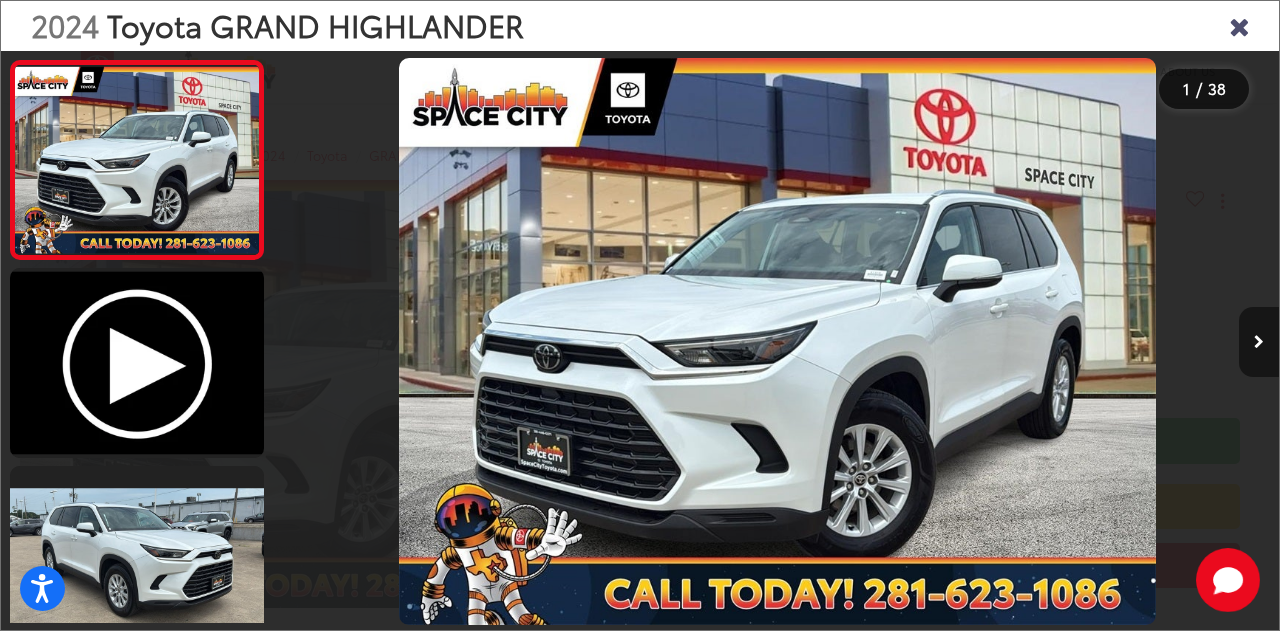 click at bounding box center (1259, 342) 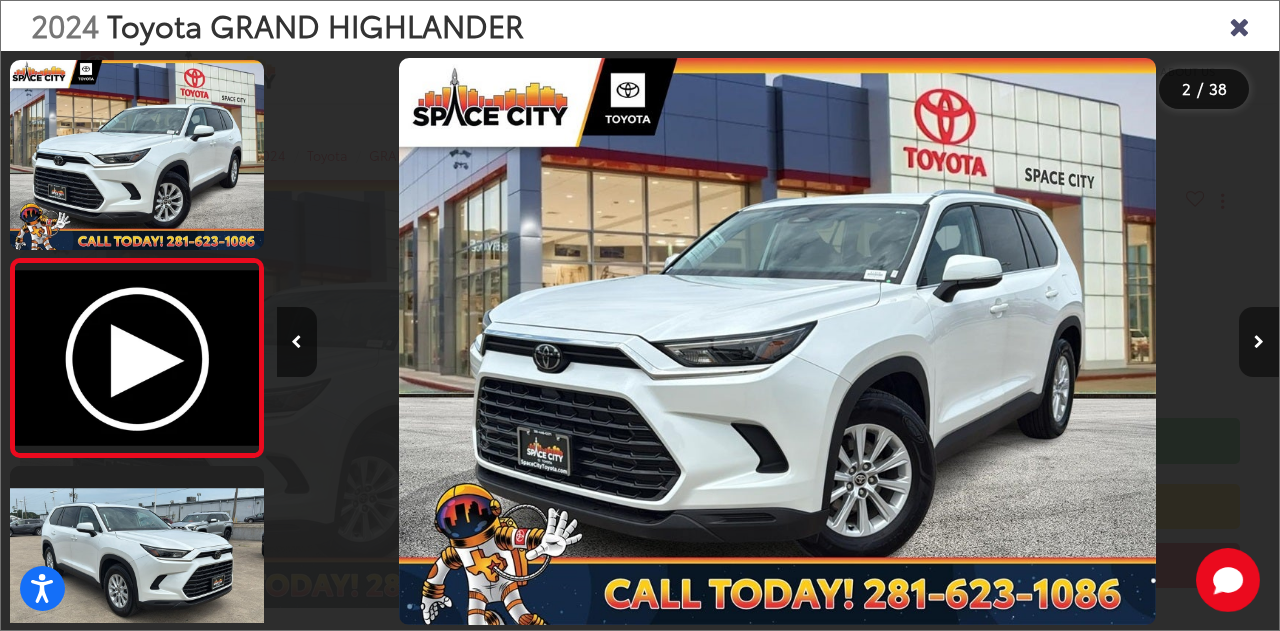 scroll, scrollTop: 0, scrollLeft: 529, axis: horizontal 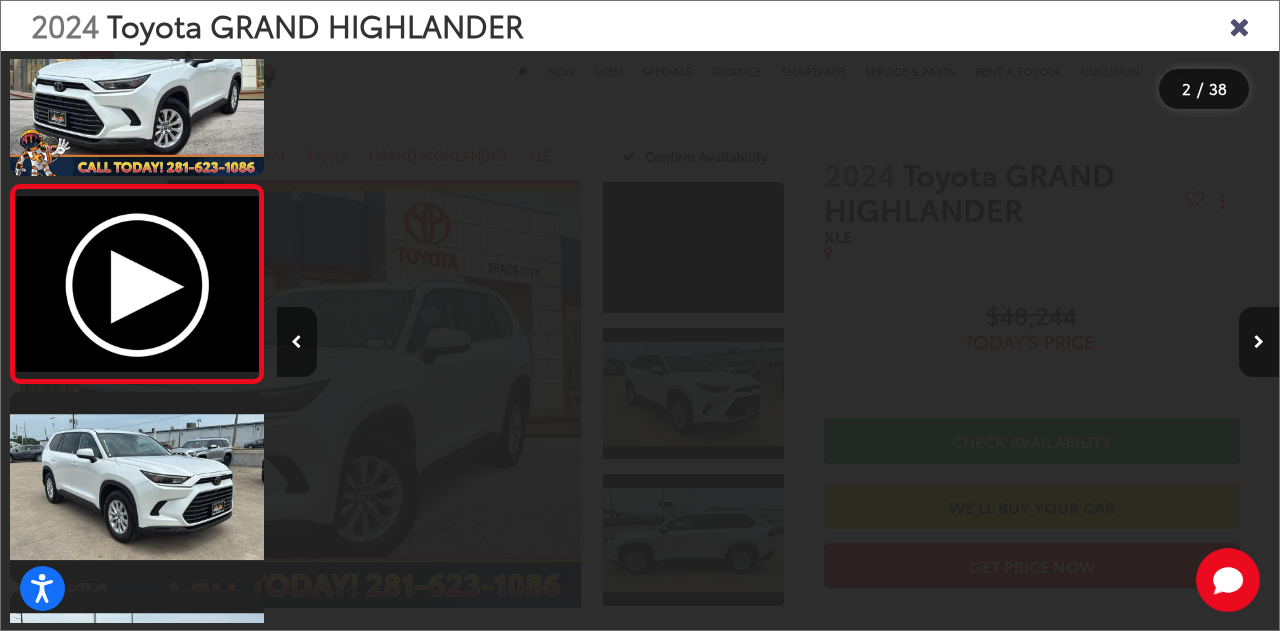 click at bounding box center (1259, 342) 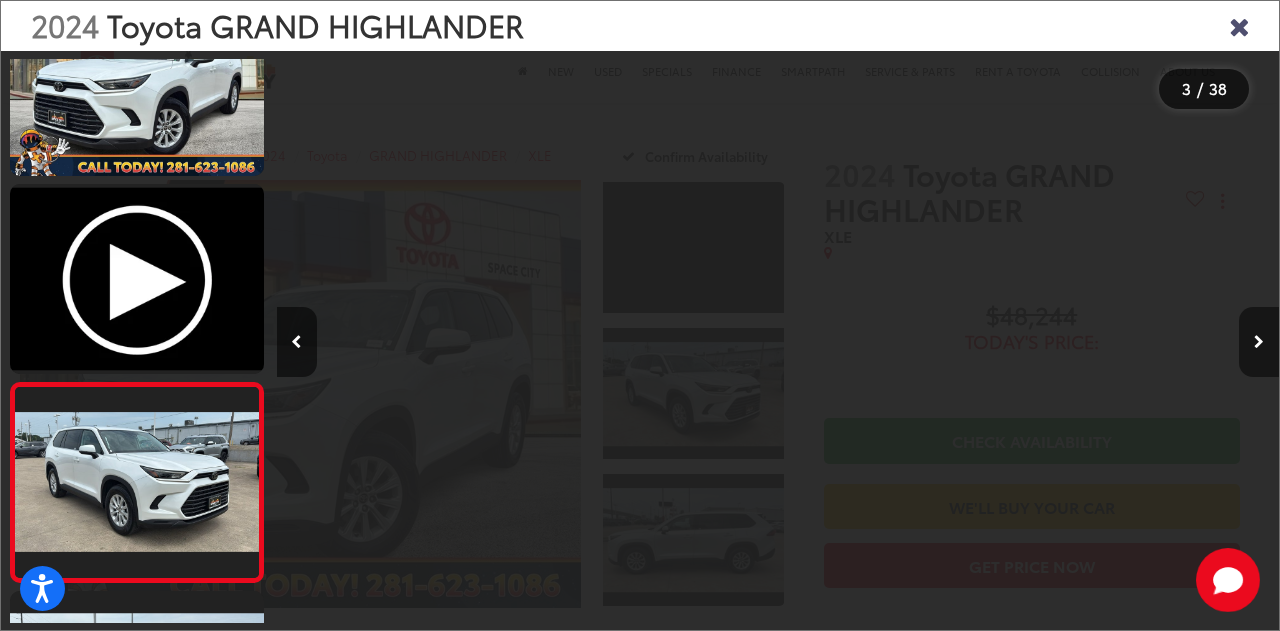 scroll, scrollTop: 0, scrollLeft: 1316, axis: horizontal 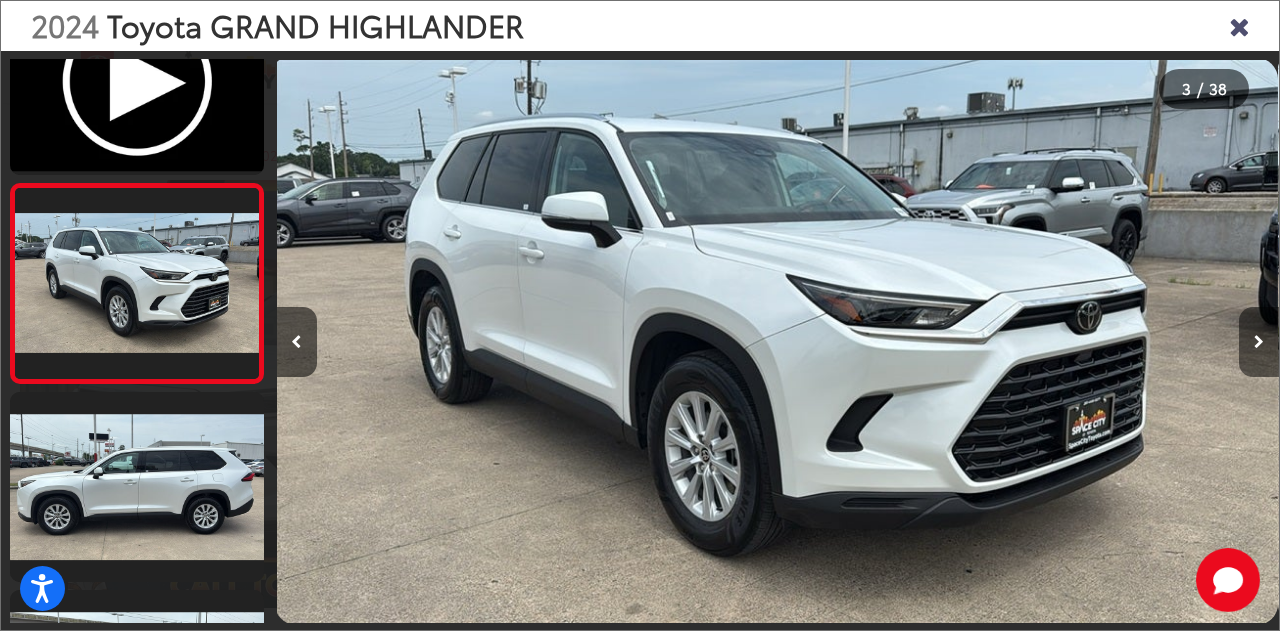 click at bounding box center (1259, 342) 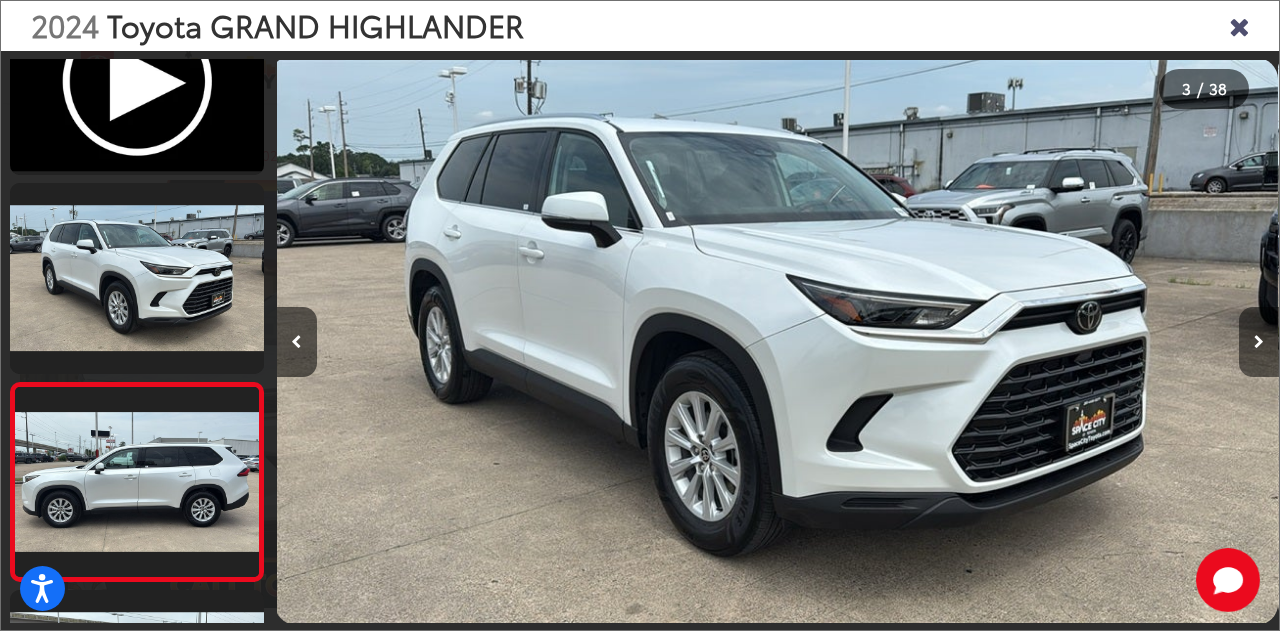 scroll, scrollTop: 0, scrollLeft: 2117, axis: horizontal 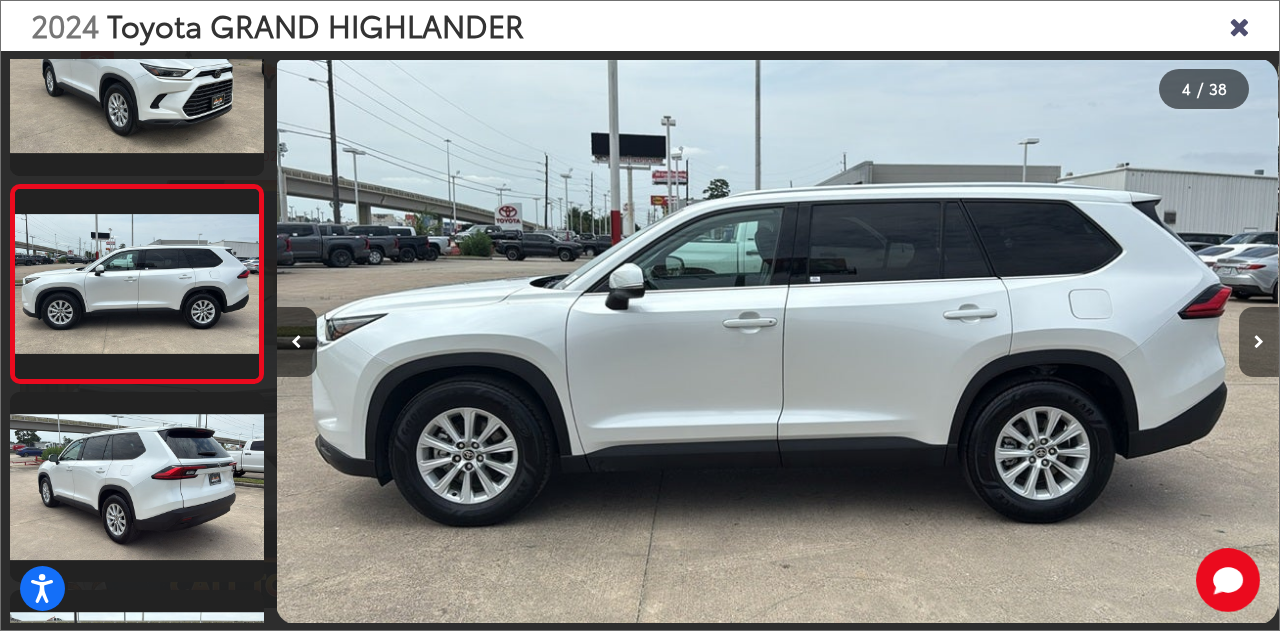 click at bounding box center [1259, 342] 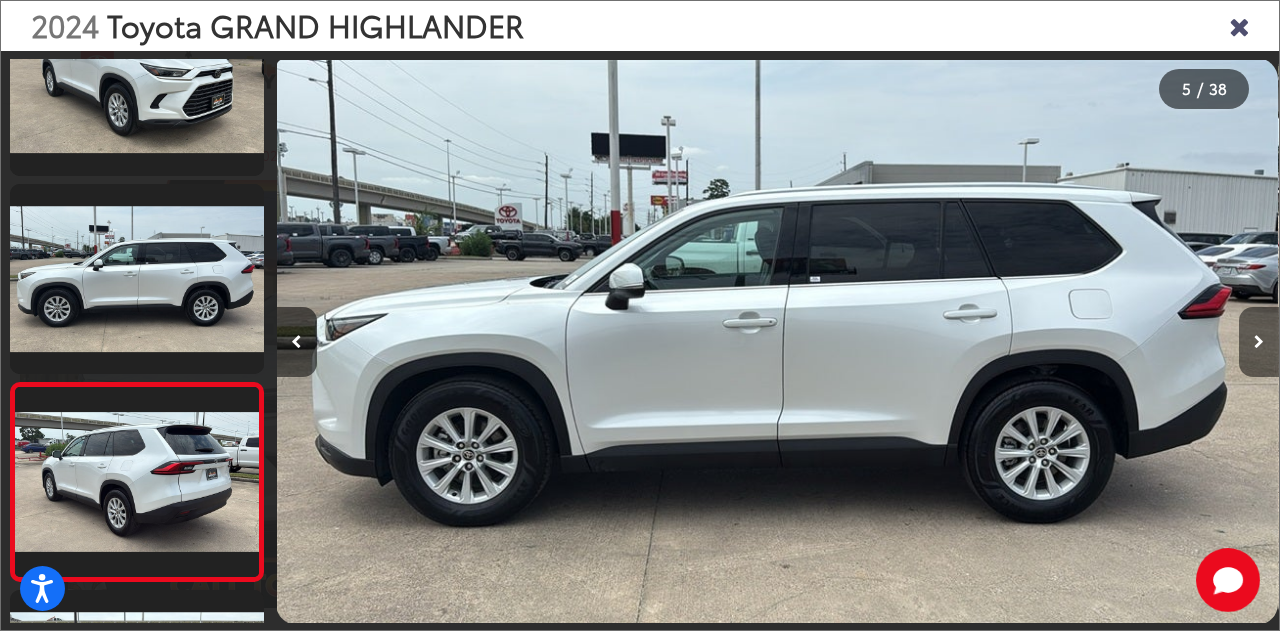 scroll, scrollTop: 0, scrollLeft: 3120, axis: horizontal 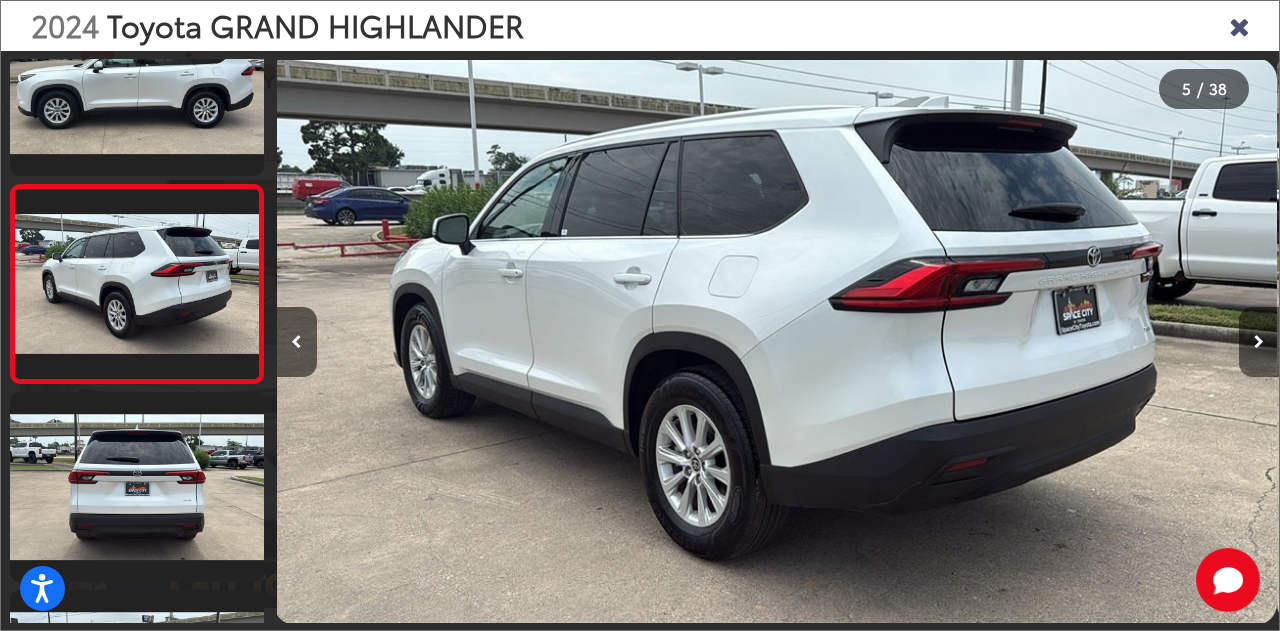 click at bounding box center (1259, 342) 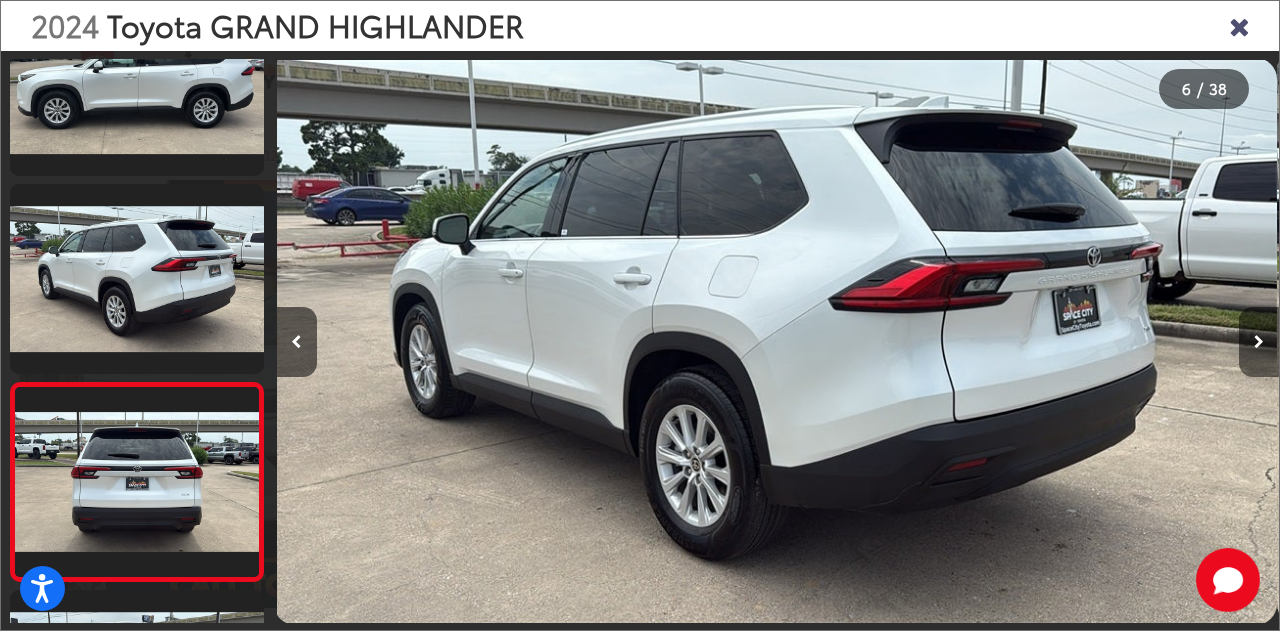 scroll, scrollTop: 0, scrollLeft: 4247, axis: horizontal 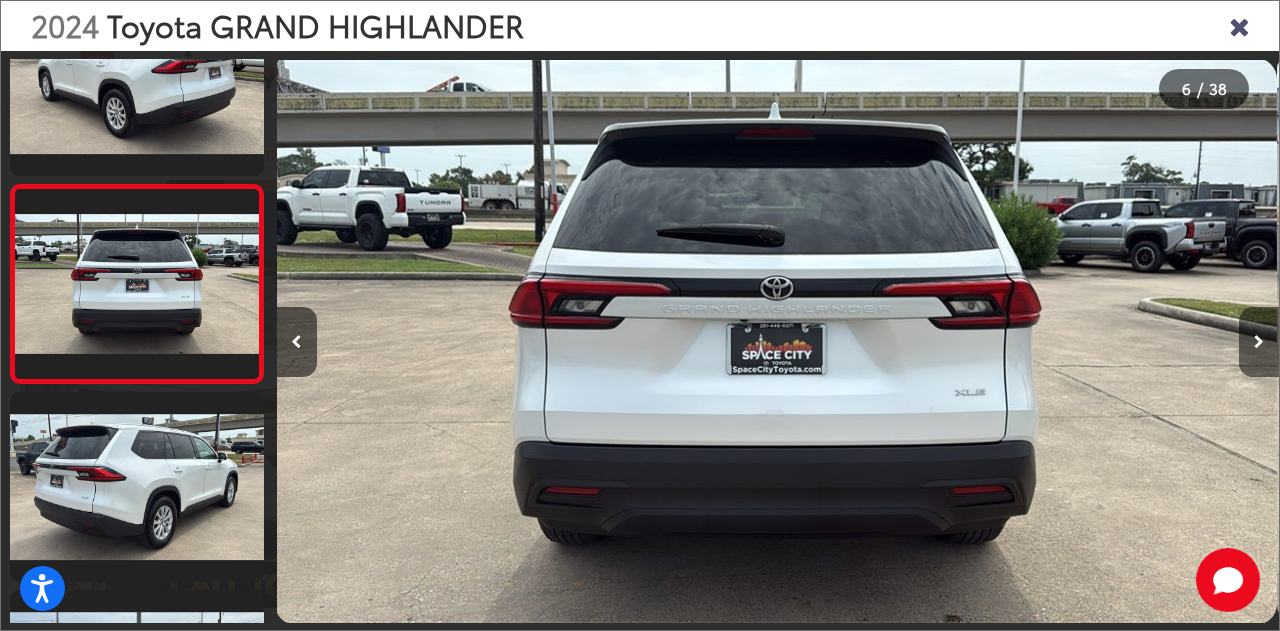 click at bounding box center [1259, 342] 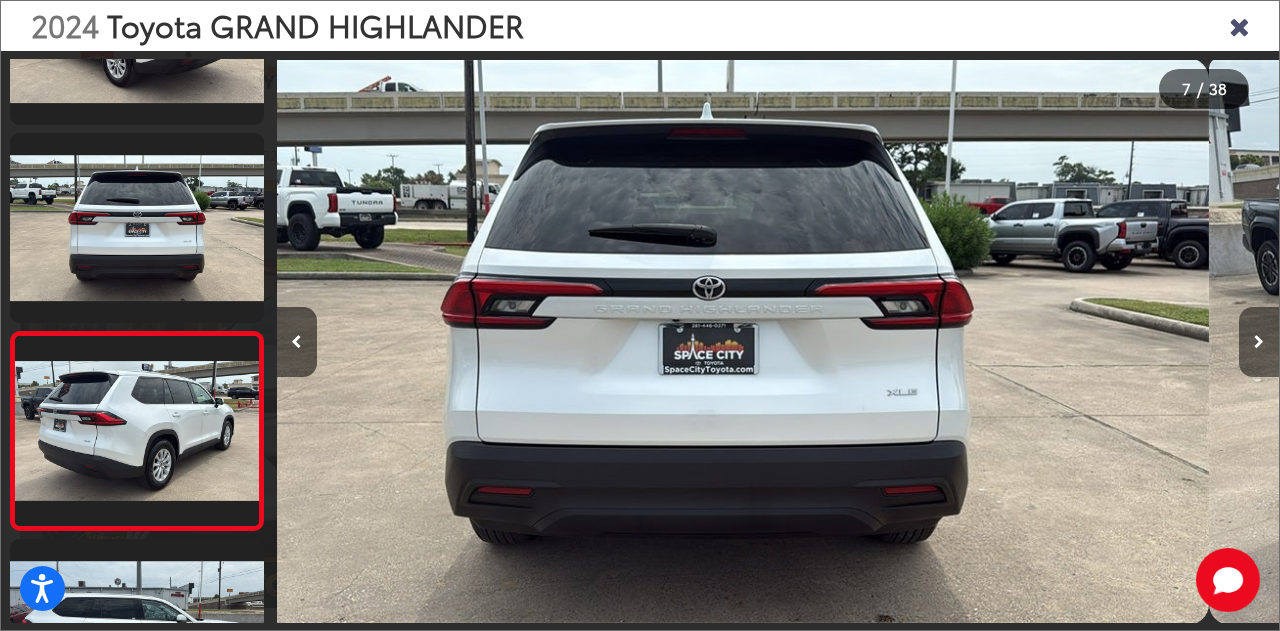 scroll, scrollTop: 1041, scrollLeft: 0, axis: vertical 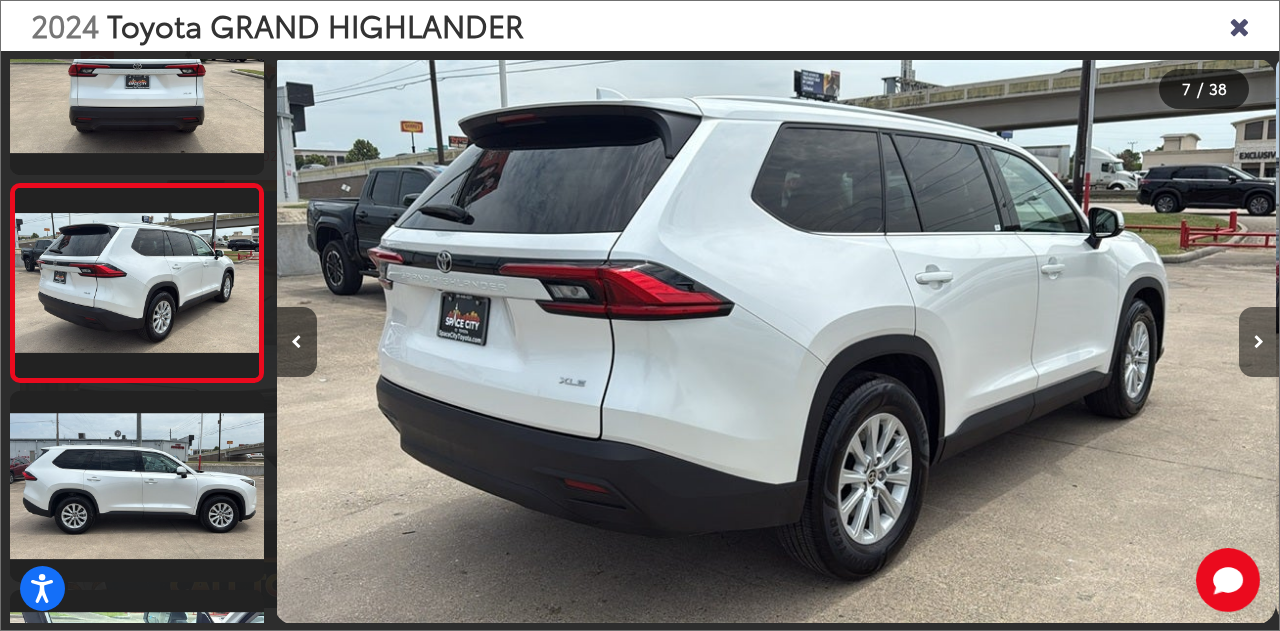 click at bounding box center (1259, 342) 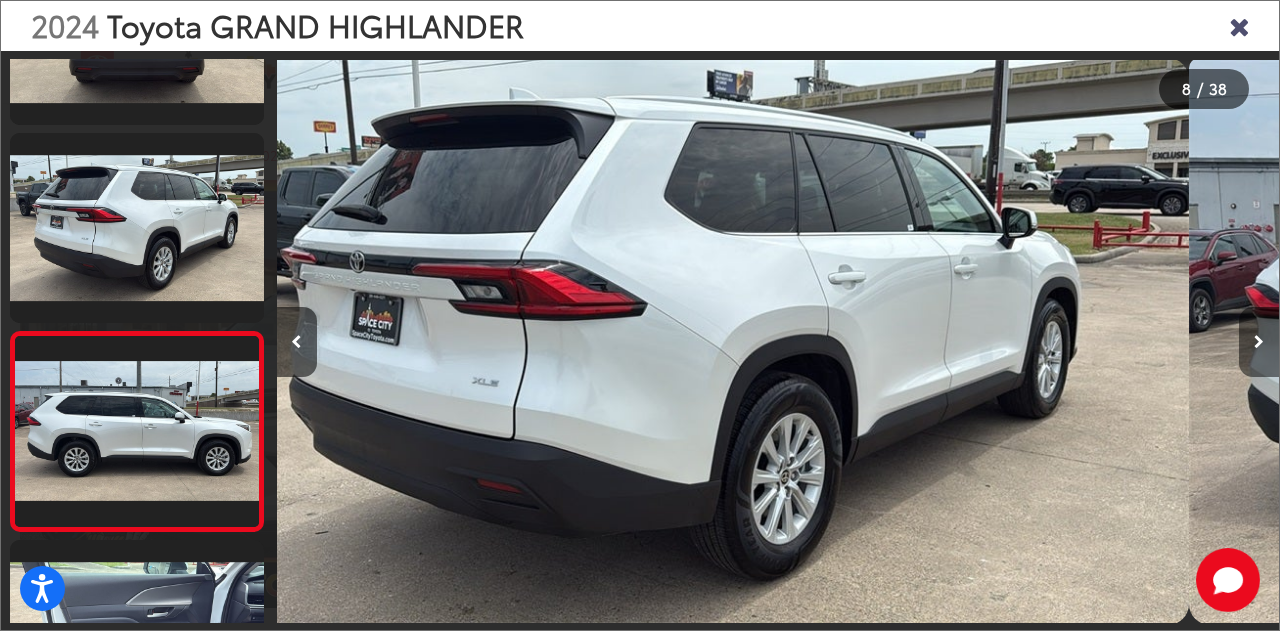 scroll, scrollTop: 1239, scrollLeft: 0, axis: vertical 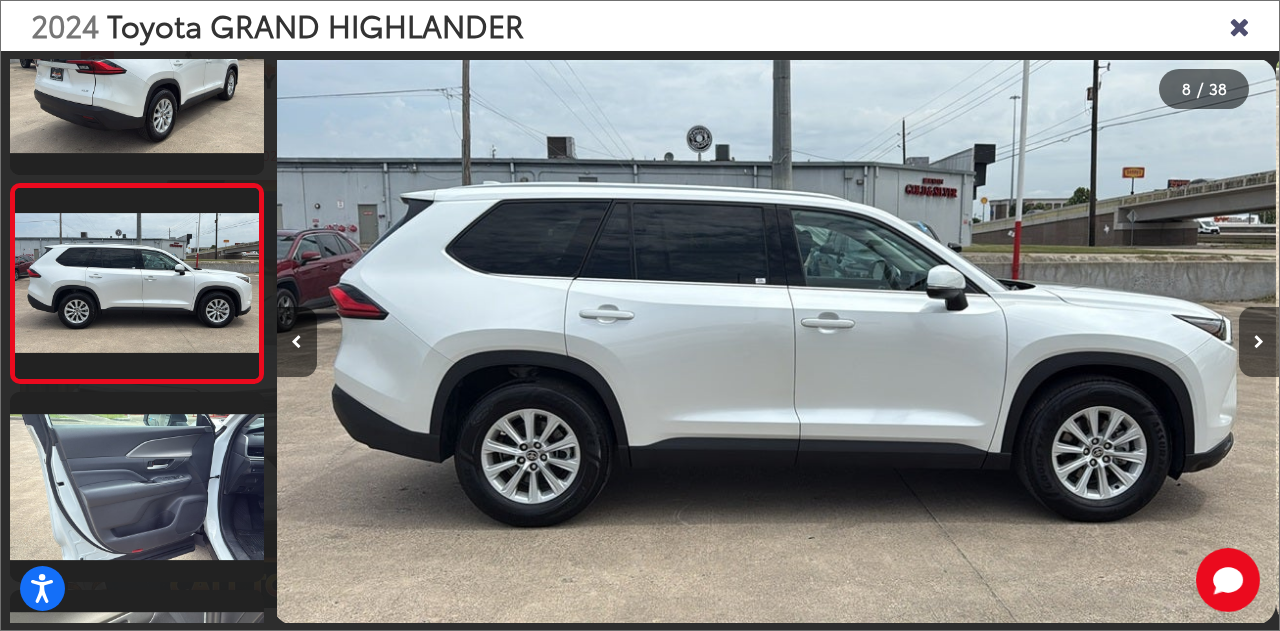 click at bounding box center (1259, 342) 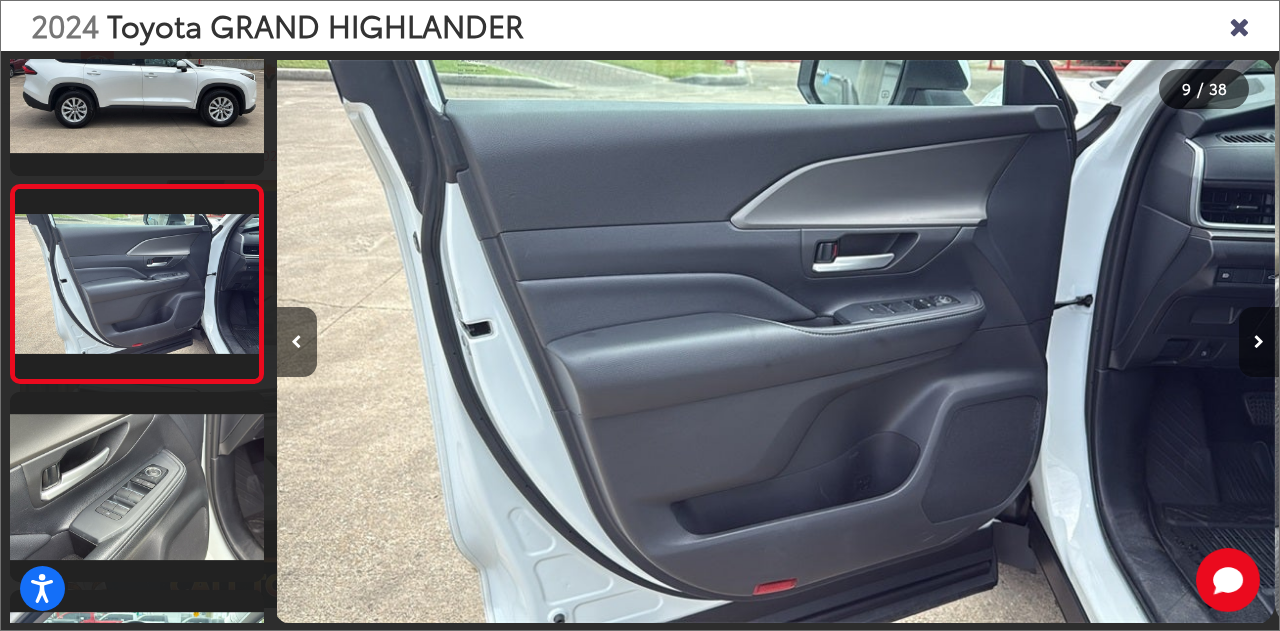 click at bounding box center [1259, 342] 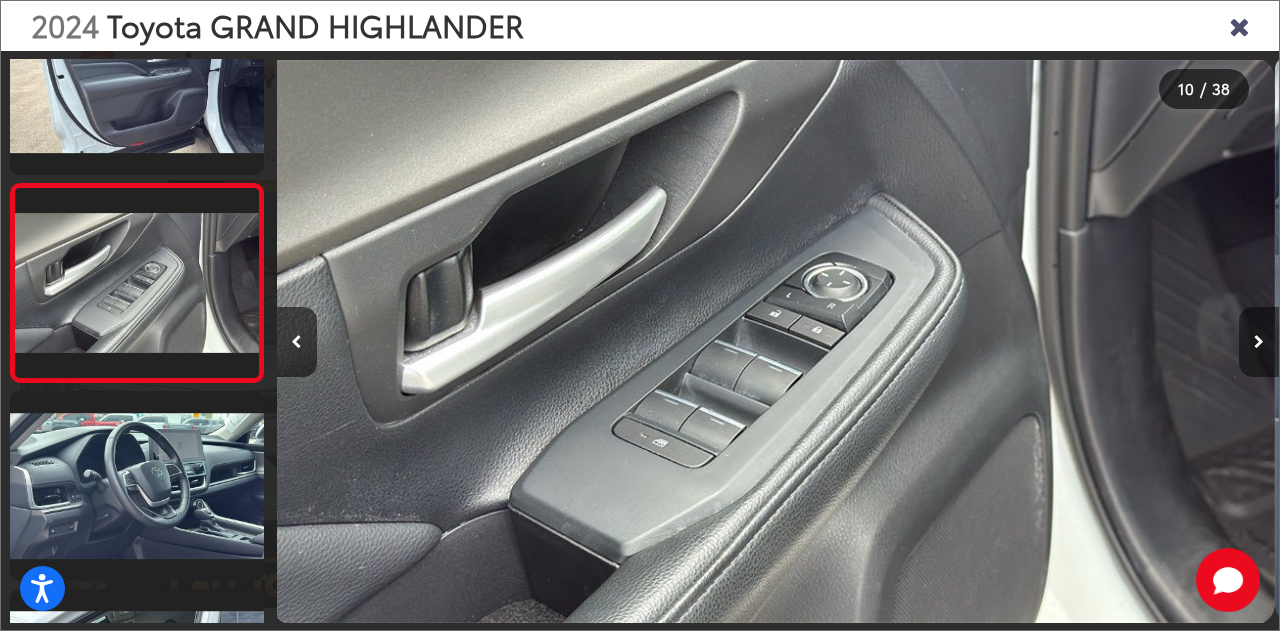 click at bounding box center (1259, 342) 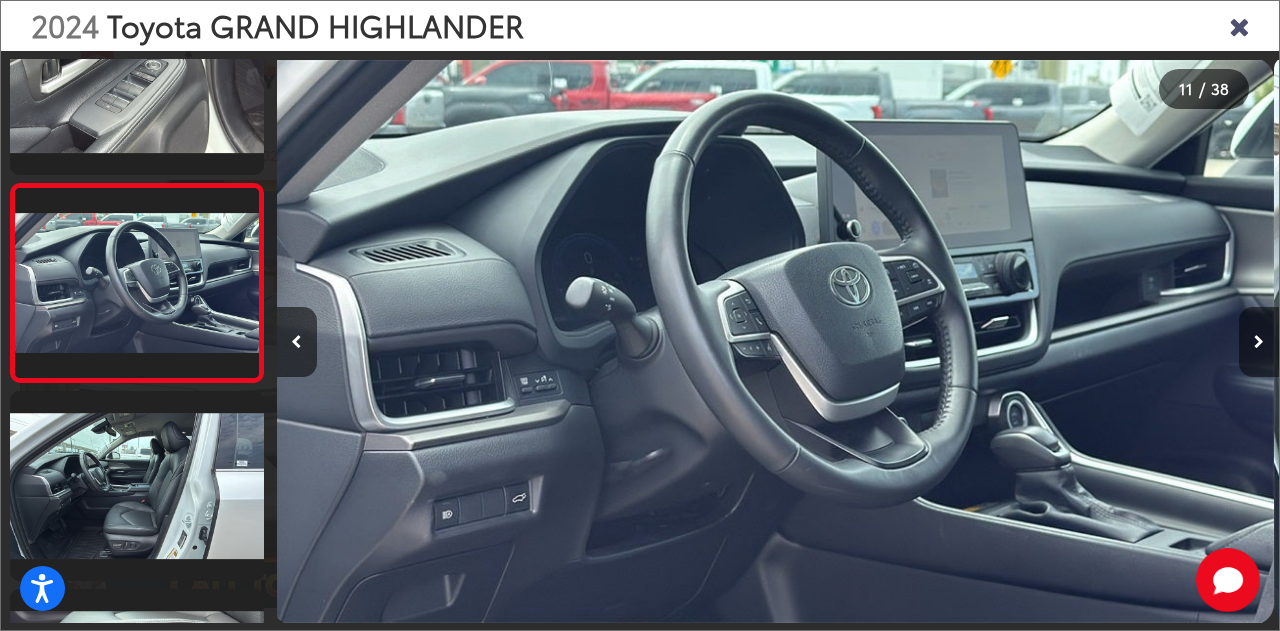 click at bounding box center (1259, 342) 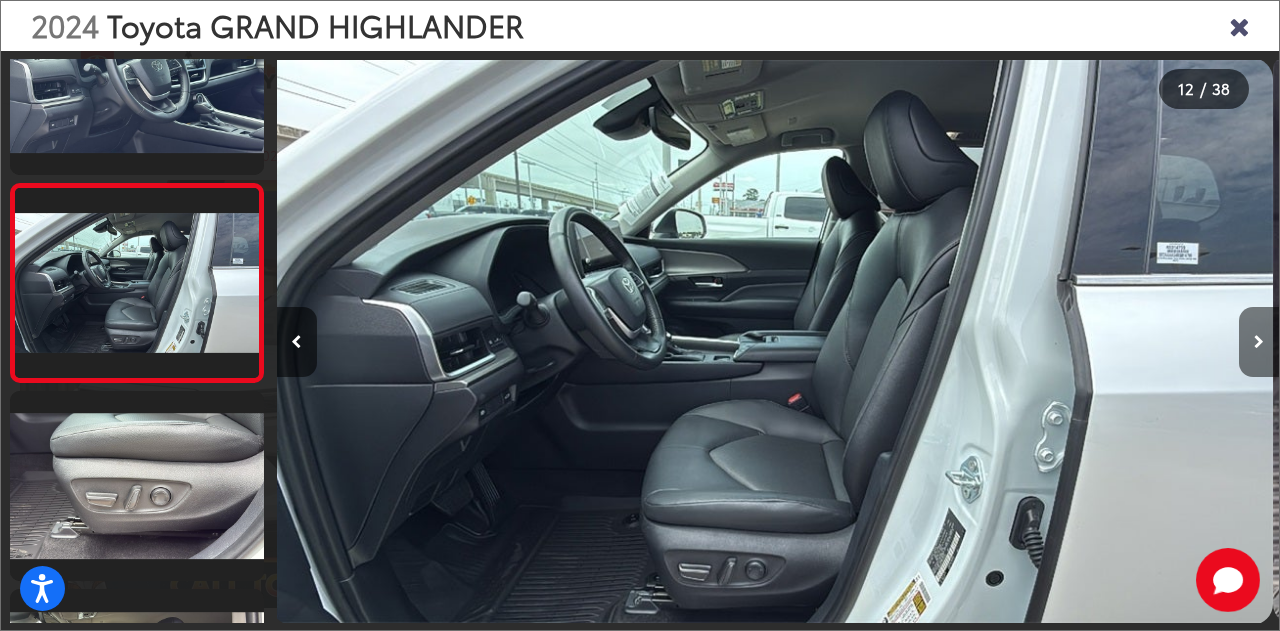 click at bounding box center (1259, 342) 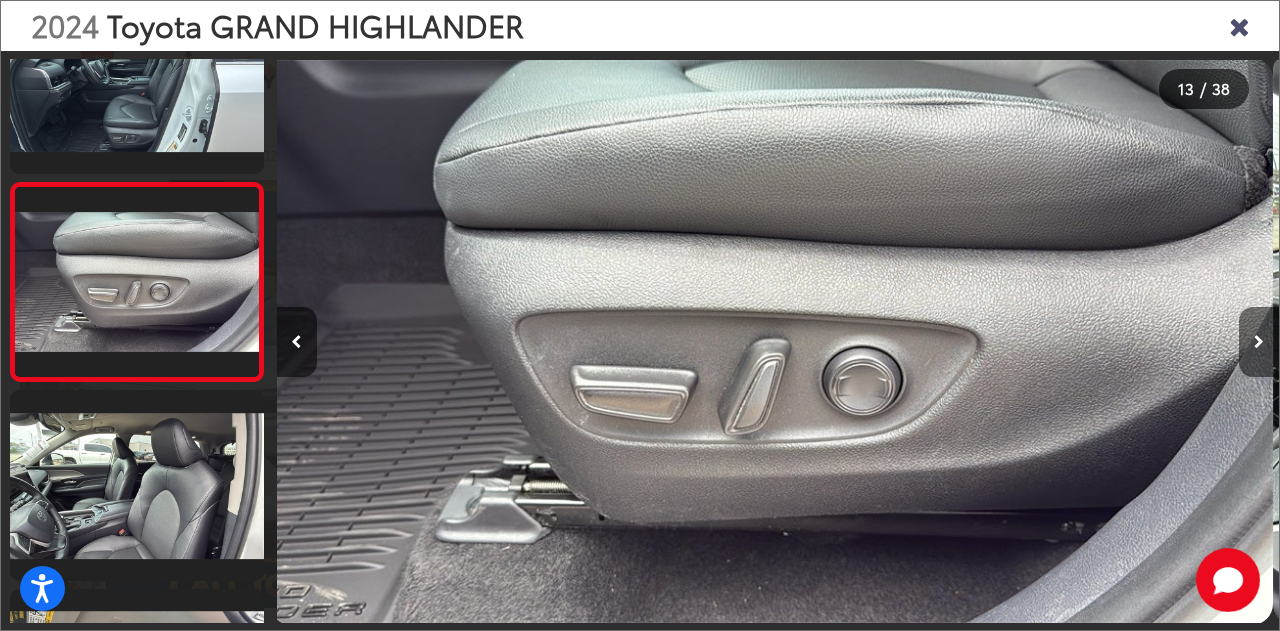 click at bounding box center [1259, 342] 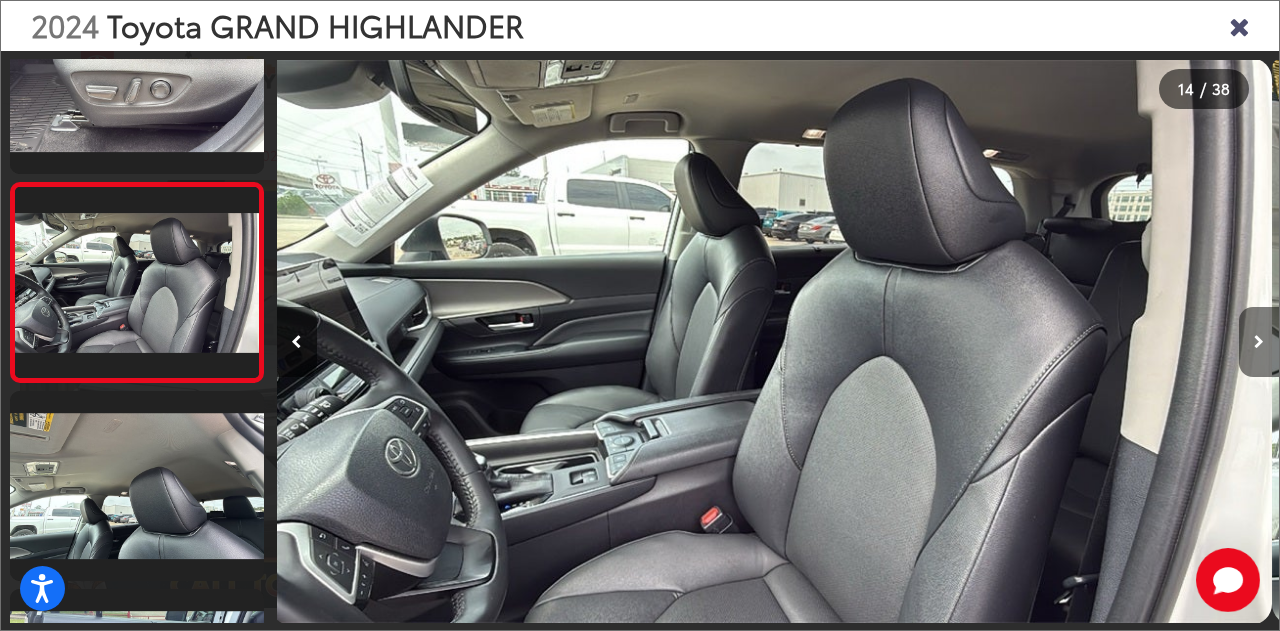 click at bounding box center (1259, 342) 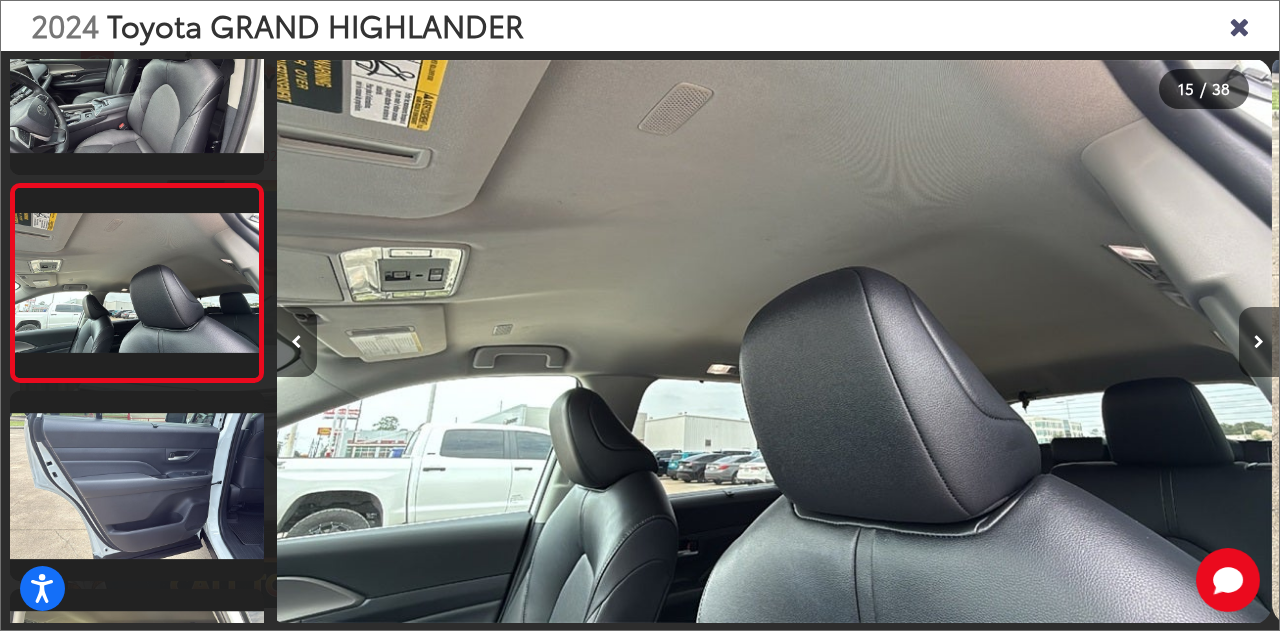 click at bounding box center (1259, 342) 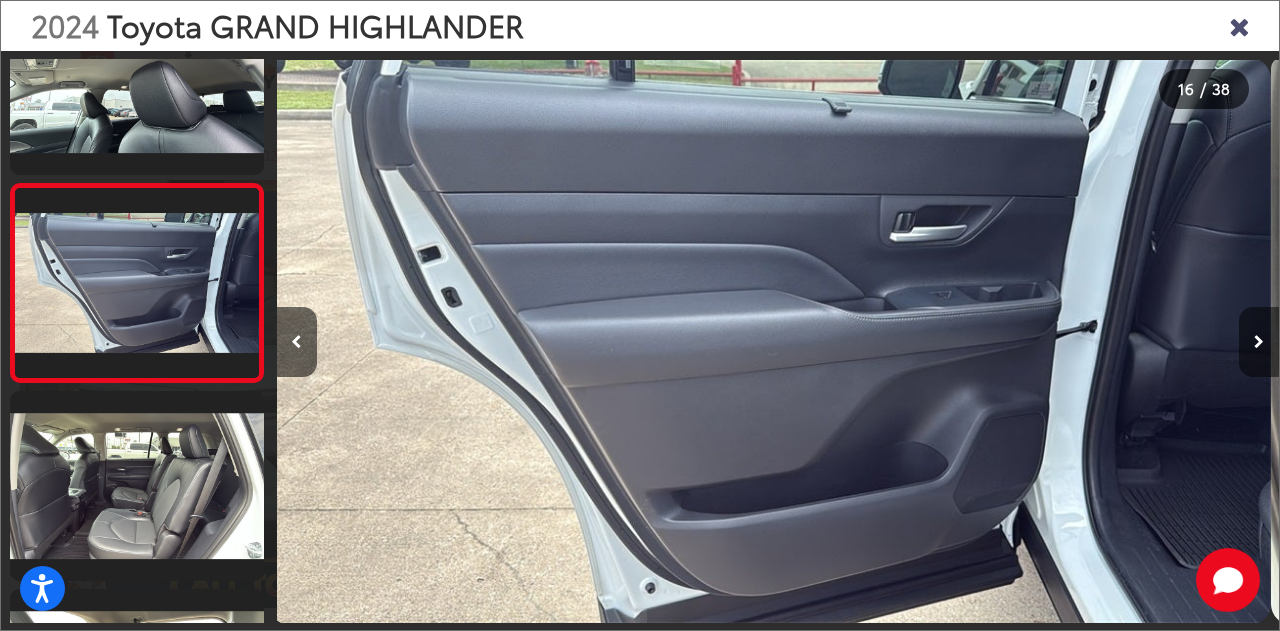 click at bounding box center [1259, 342] 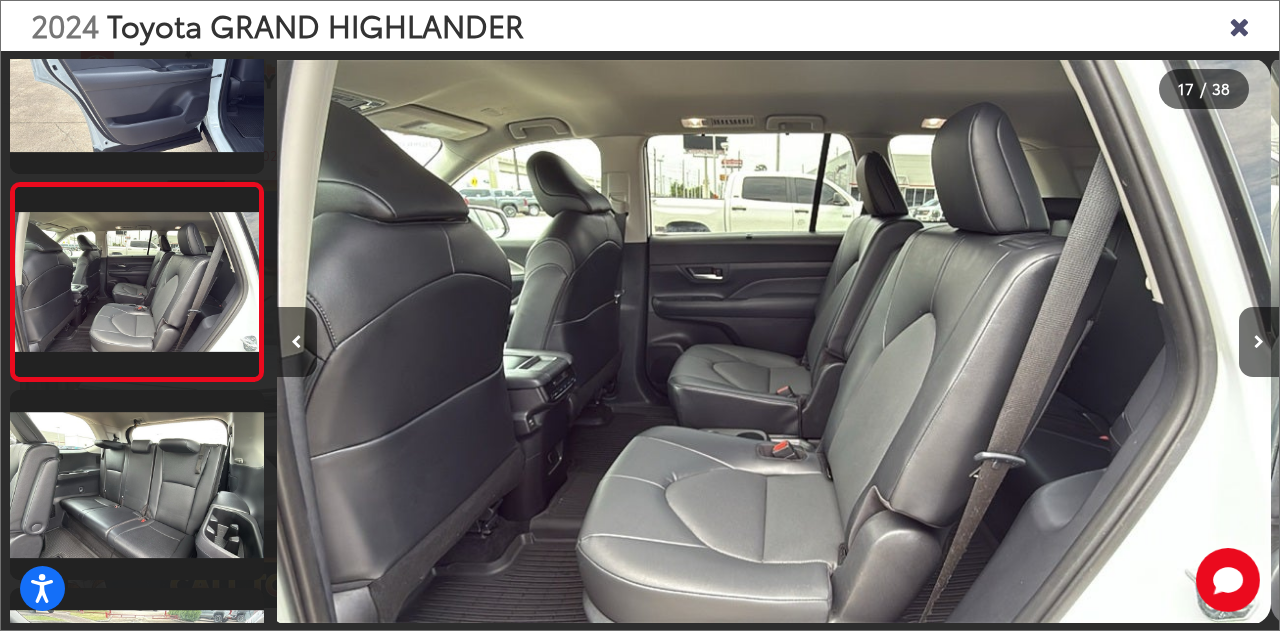 click at bounding box center [1239, 25] 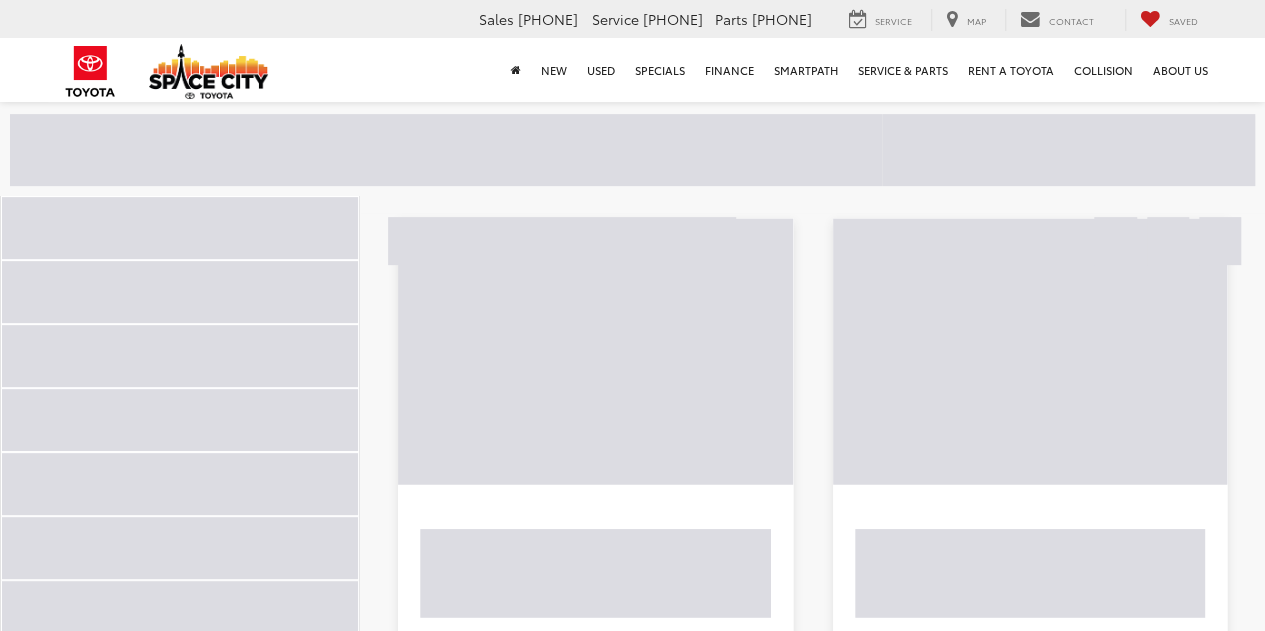 scroll, scrollTop: 122, scrollLeft: 0, axis: vertical 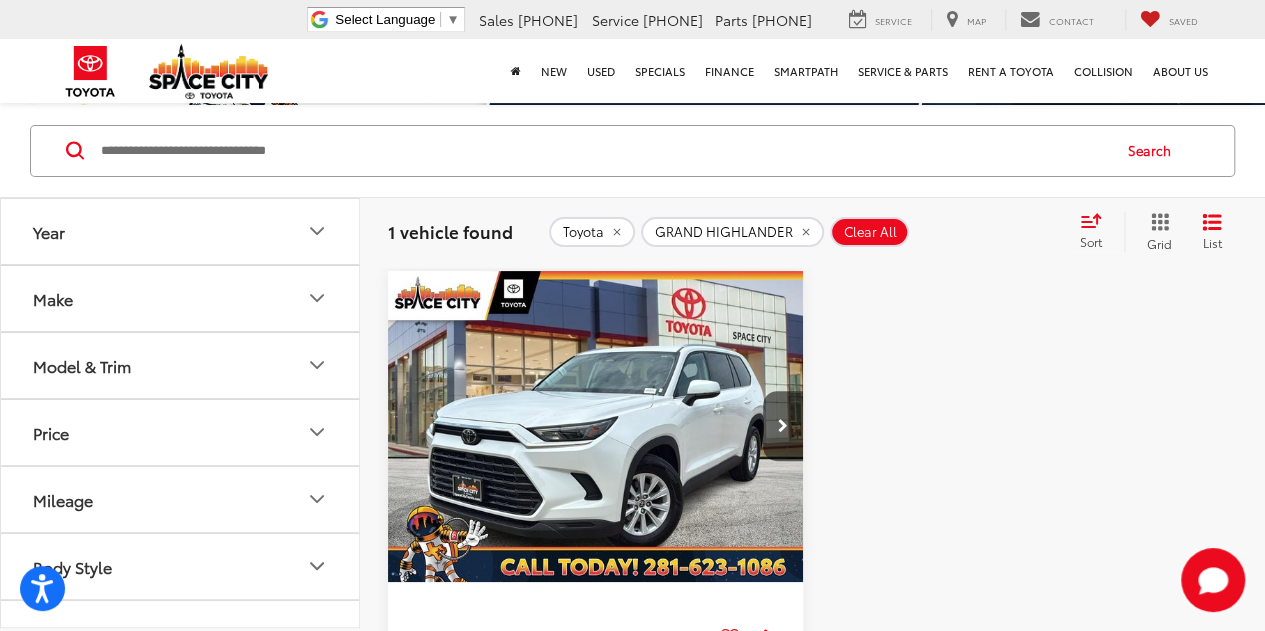click 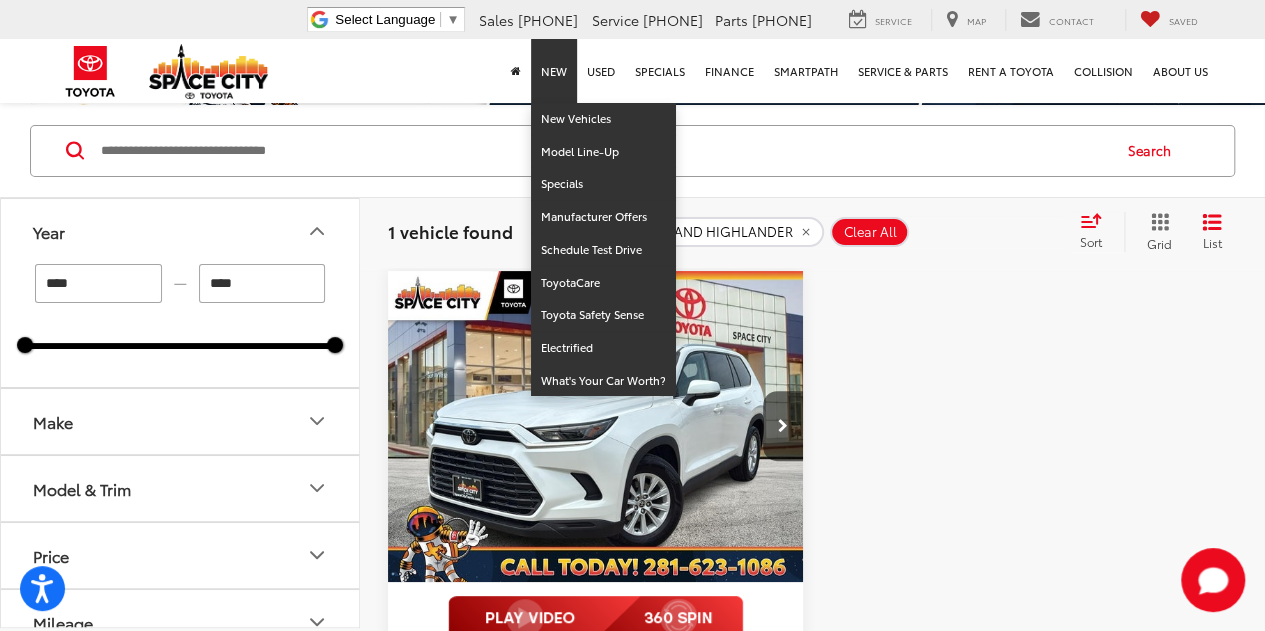 click on "New" at bounding box center [554, 71] 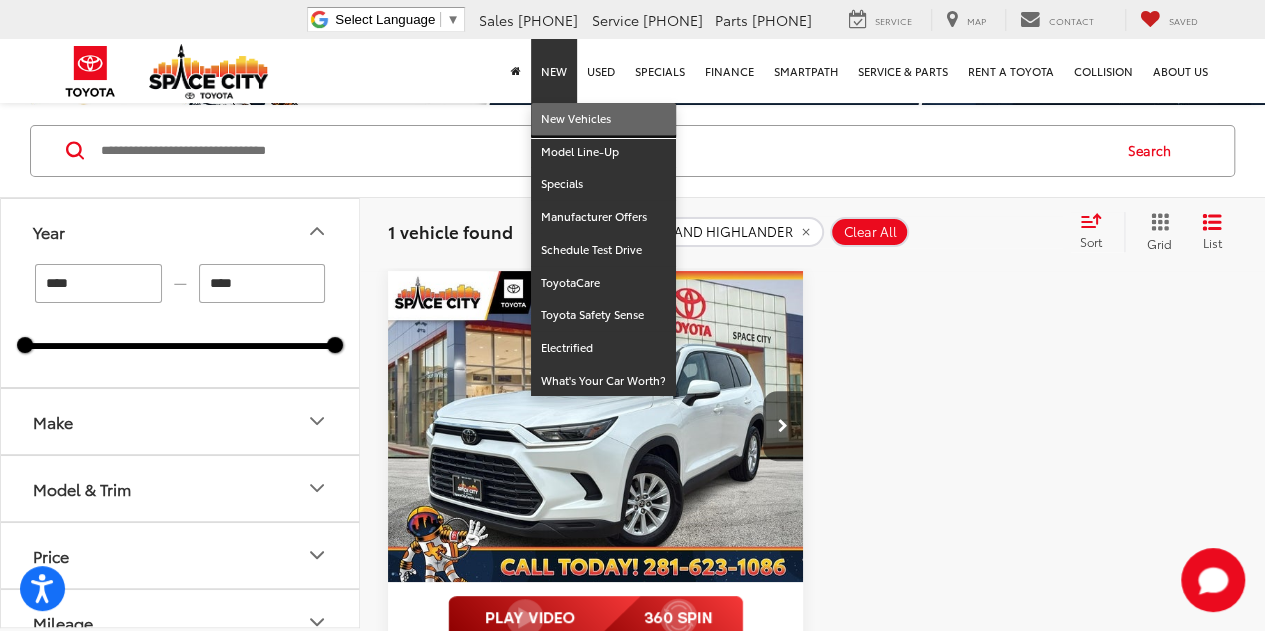 click on "New Vehicles" at bounding box center (603, 119) 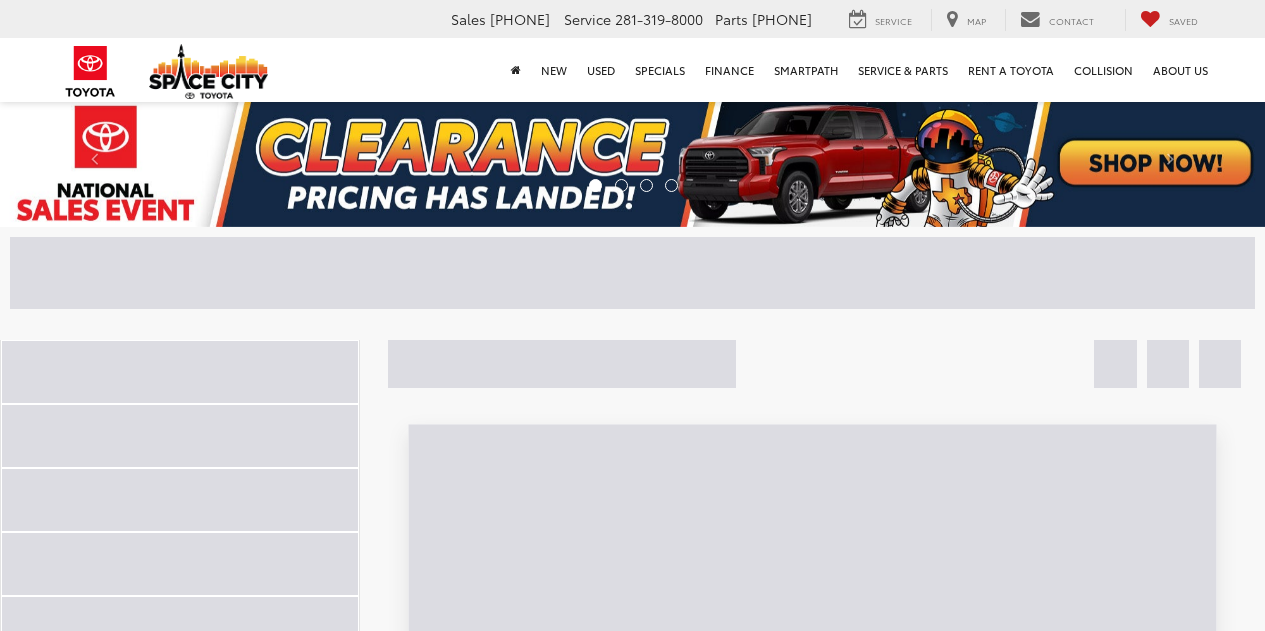 scroll, scrollTop: 0, scrollLeft: 0, axis: both 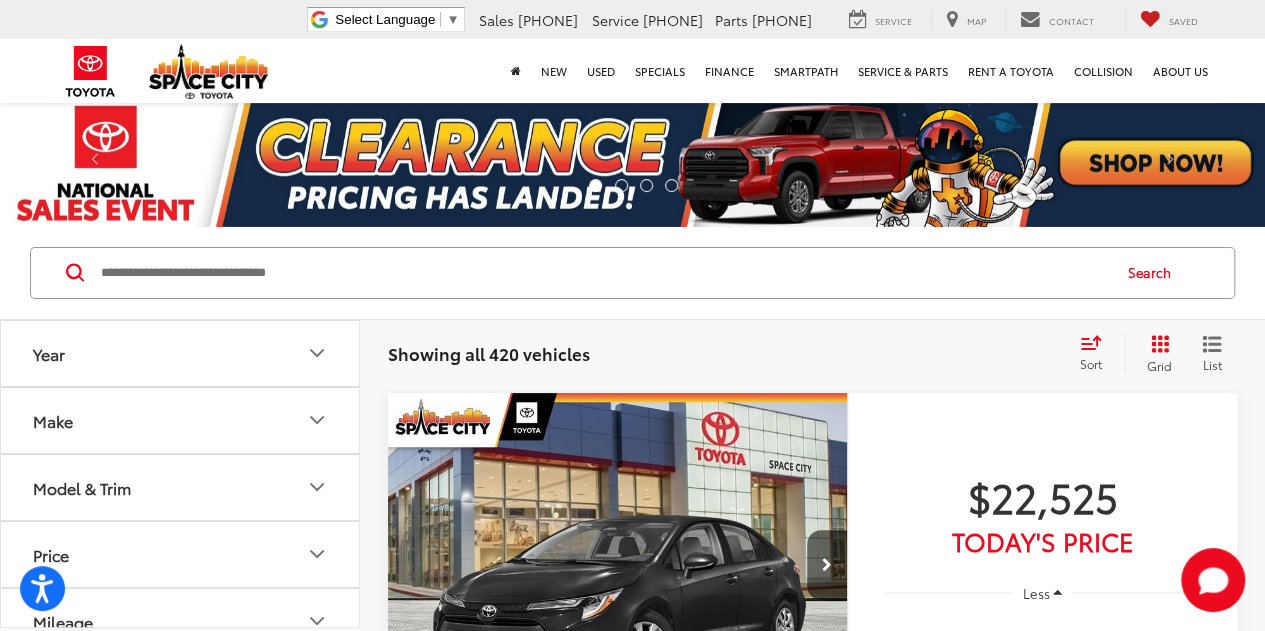 click 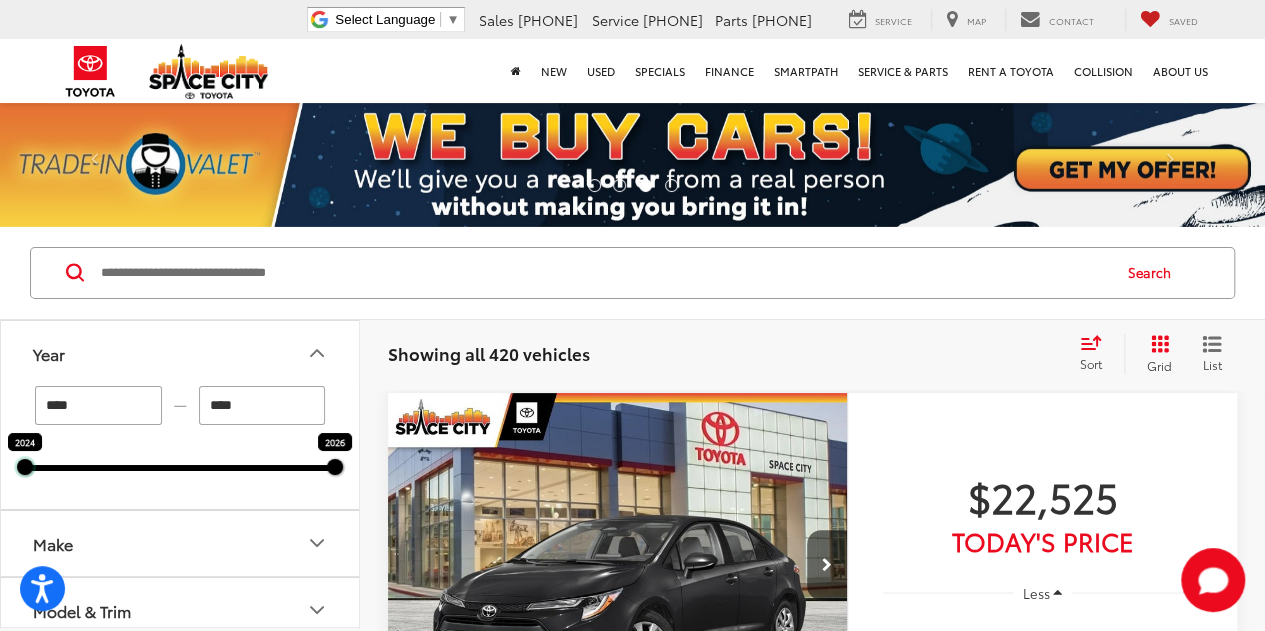 drag, startPoint x: 22, startPoint y: 467, endPoint x: 88, endPoint y: 467, distance: 66 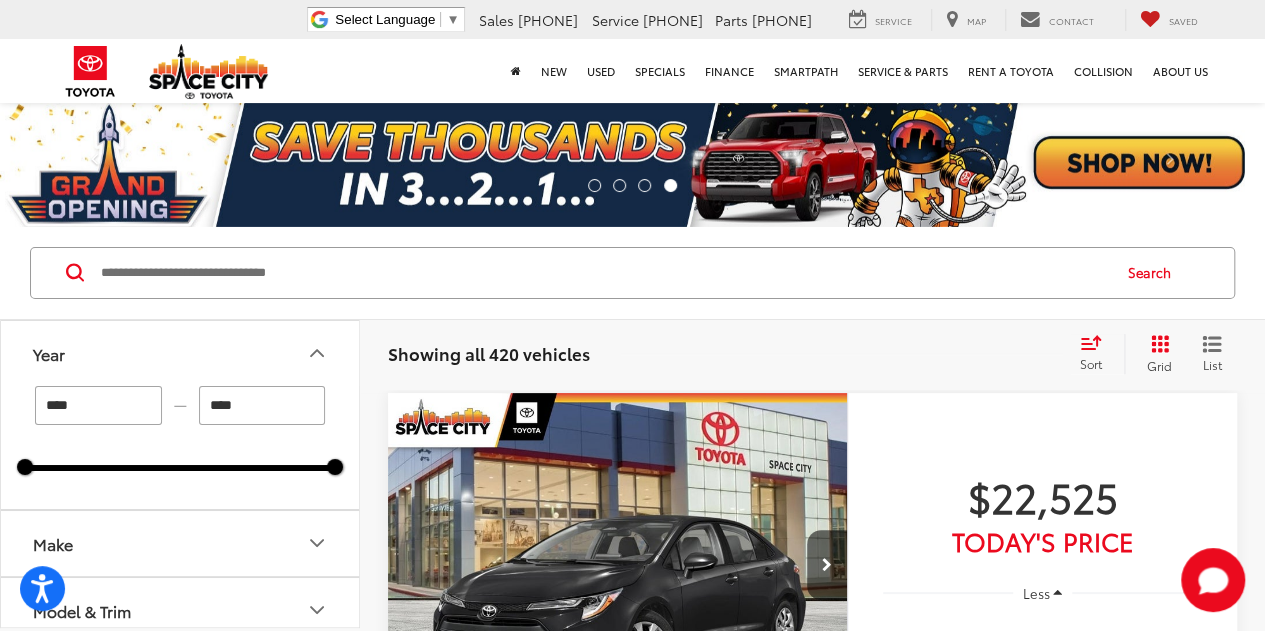 drag, startPoint x: 76, startPoint y: 469, endPoint x: 128, endPoint y: 467, distance: 52.03845 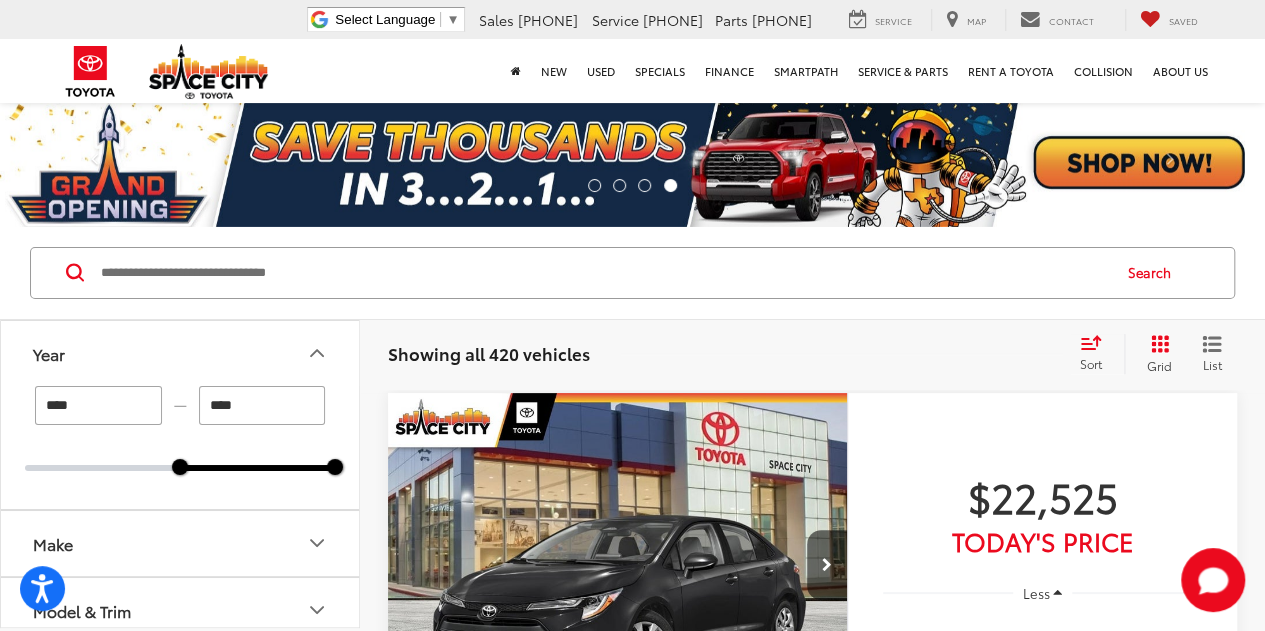 click at bounding box center [257, 468] 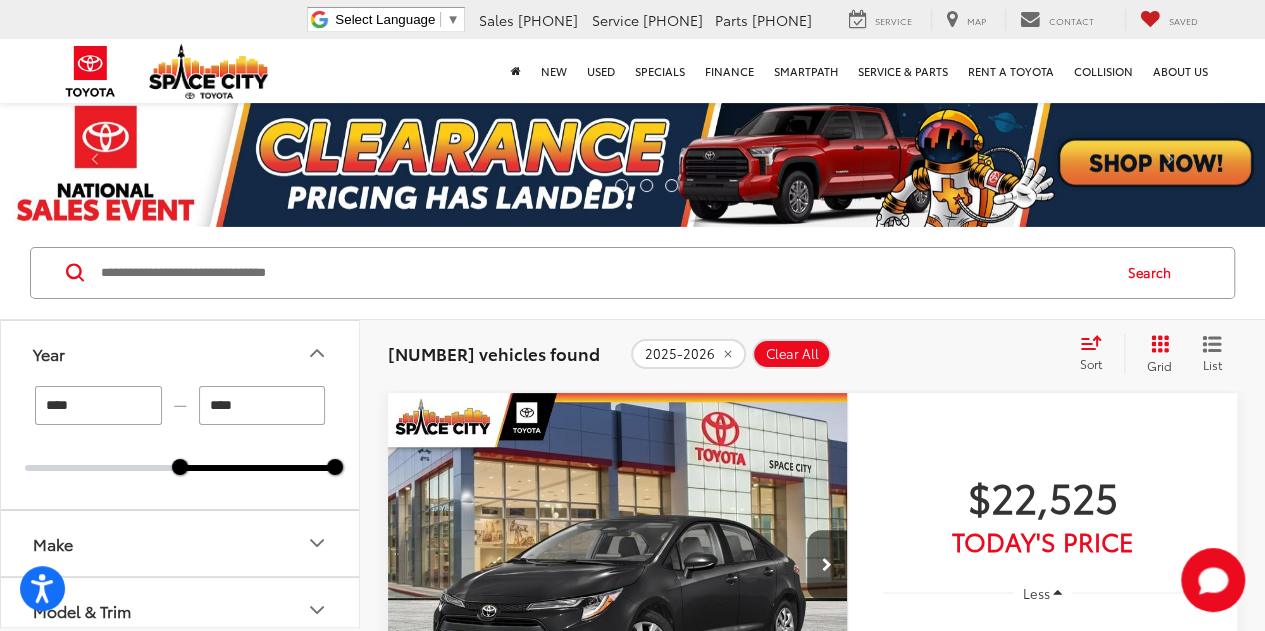 scroll, scrollTop: 100, scrollLeft: 0, axis: vertical 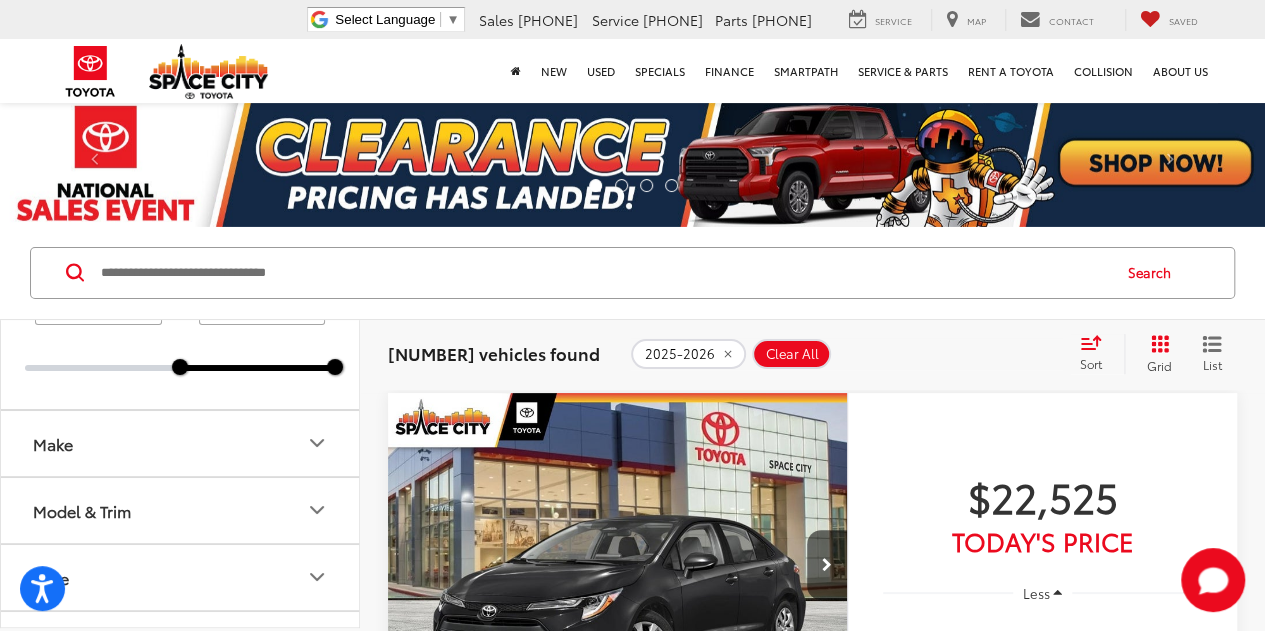 click 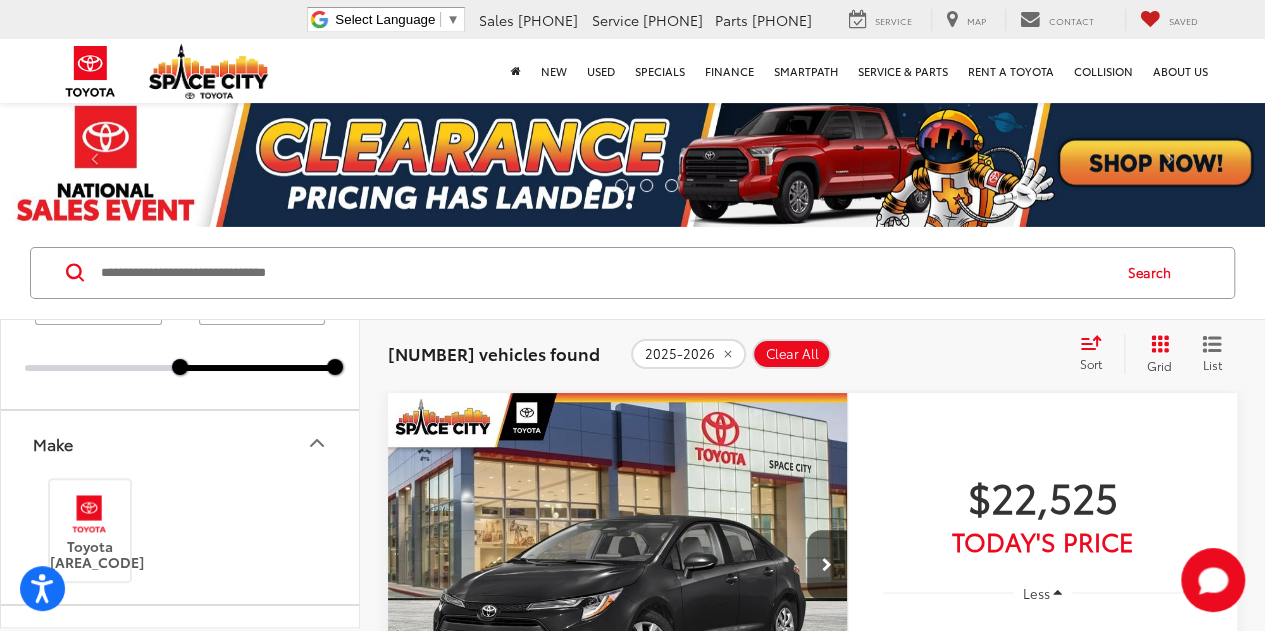 scroll, scrollTop: 200, scrollLeft: 0, axis: vertical 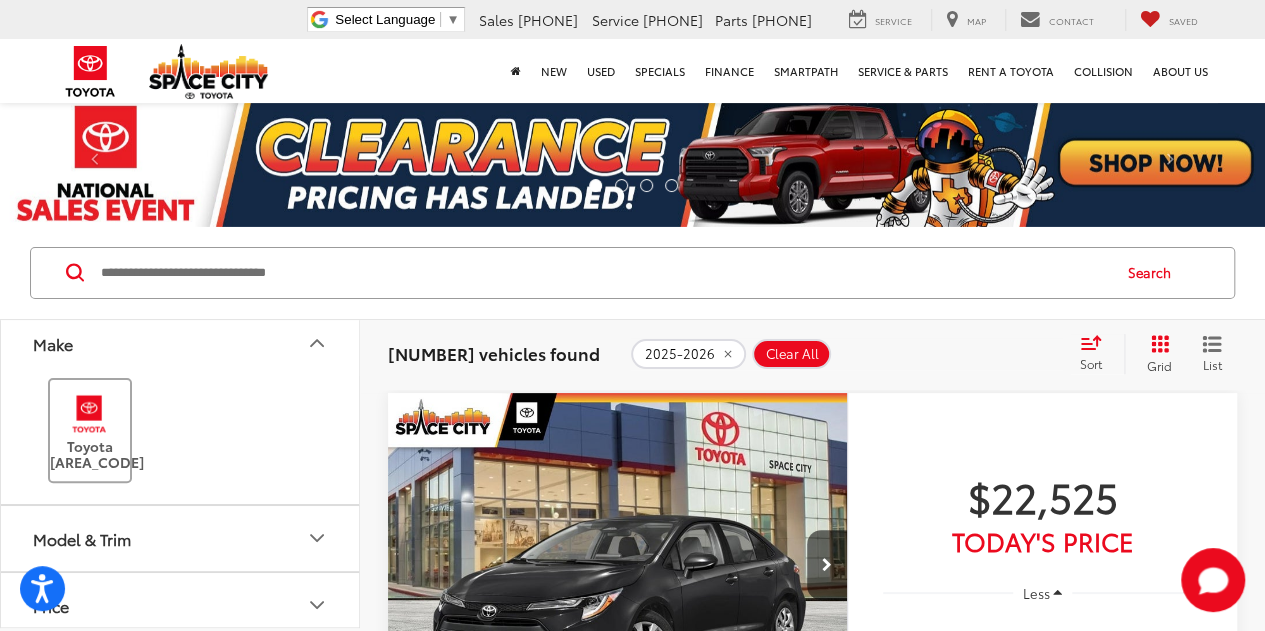 click on "Toyota   (410)" at bounding box center [90, 430] 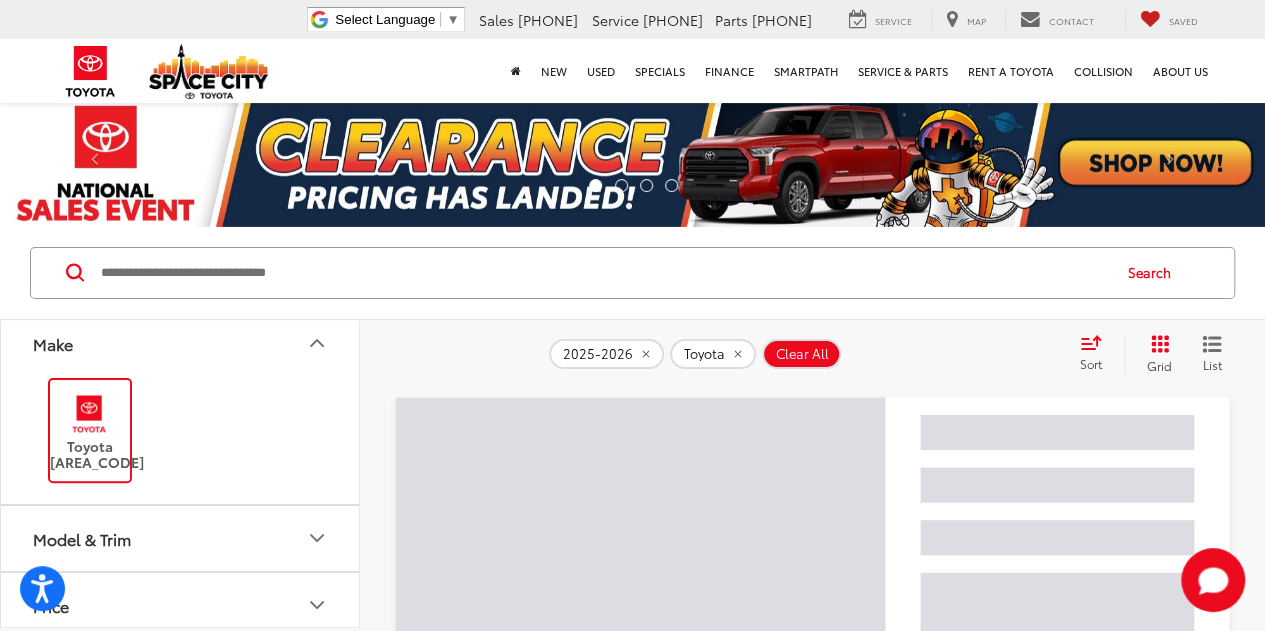 click 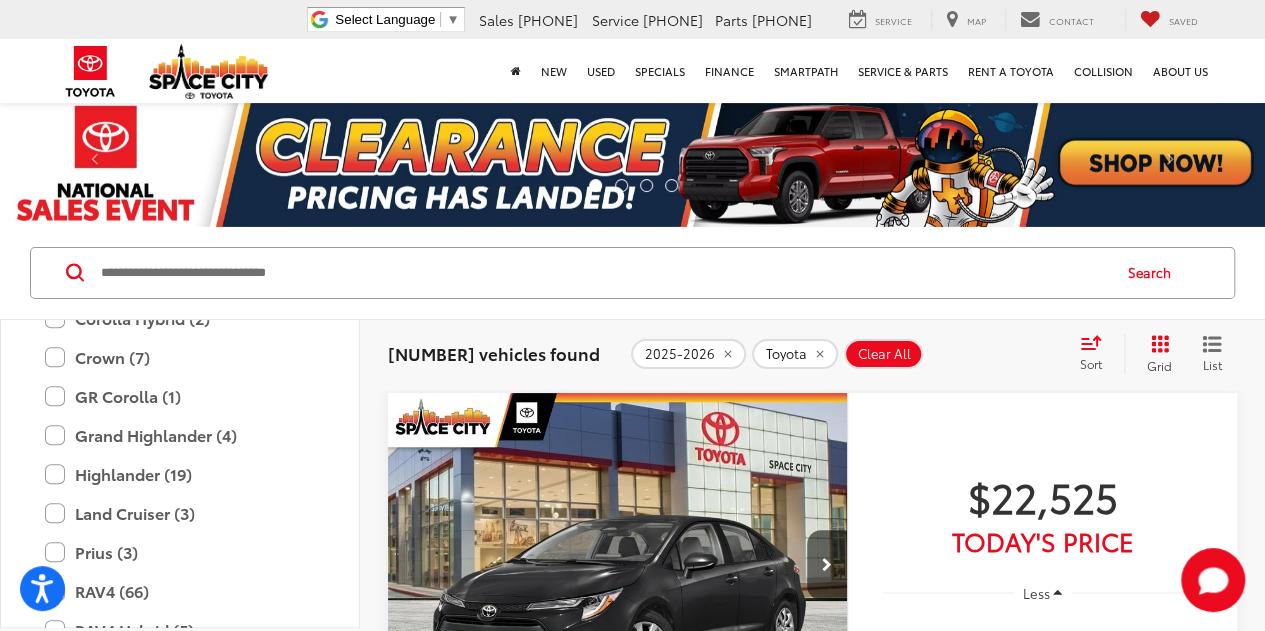 scroll, scrollTop: 800, scrollLeft: 0, axis: vertical 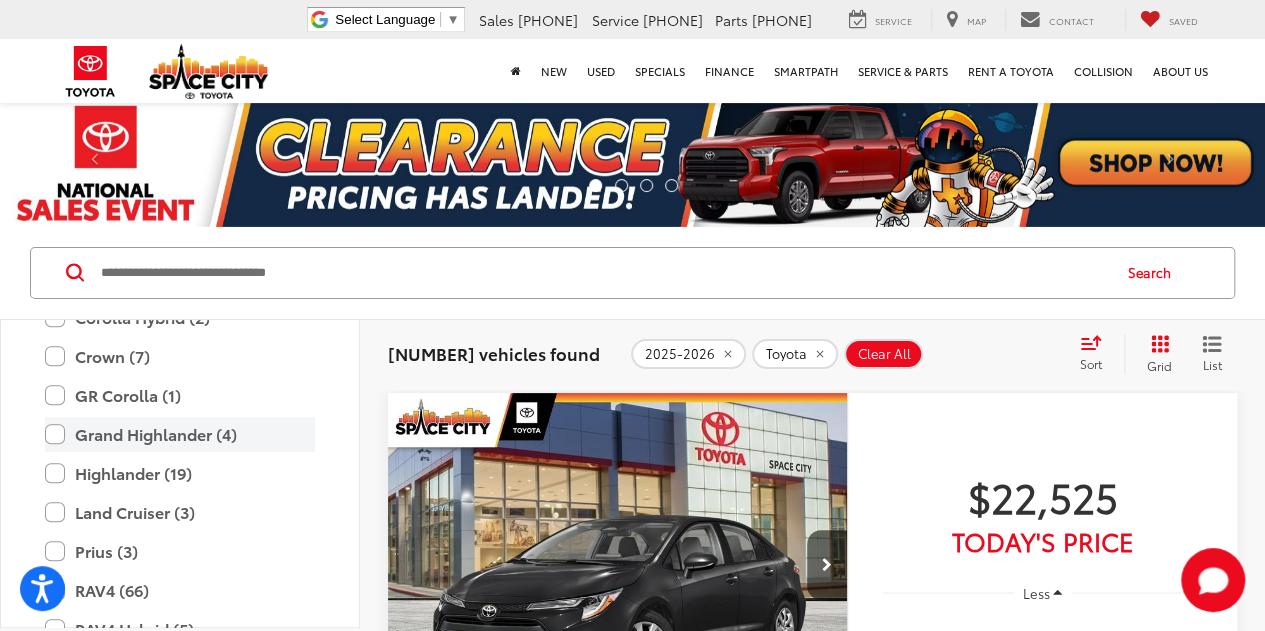 click on "Grand Highlander (4)" at bounding box center [180, 434] 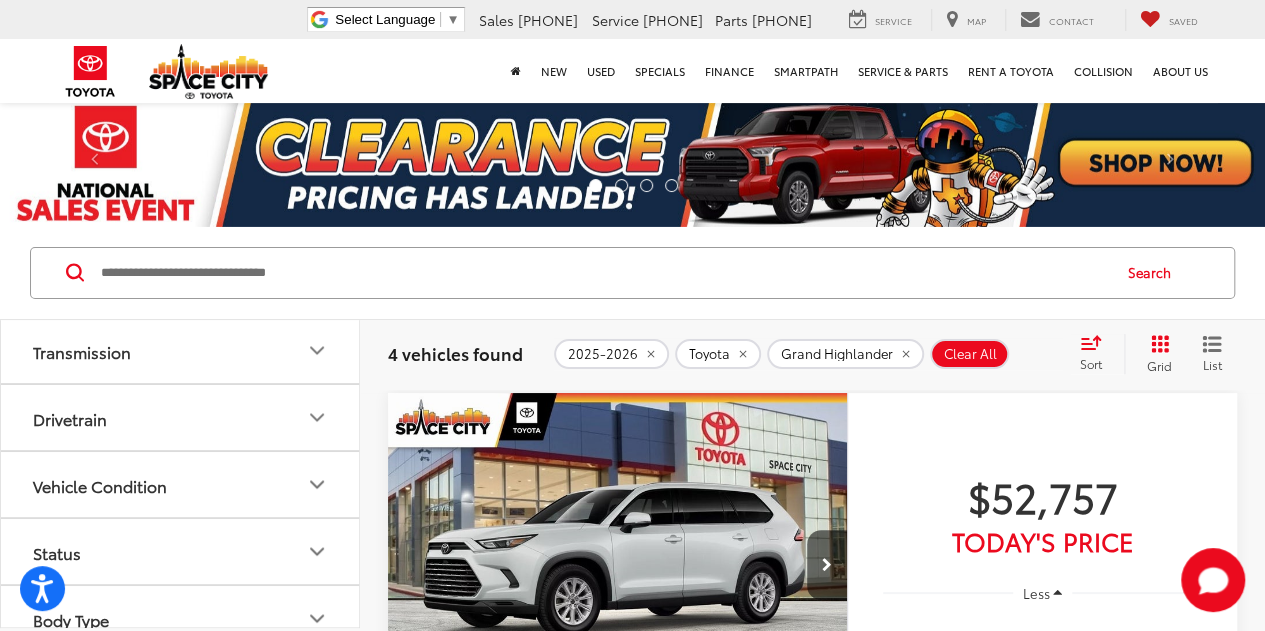 scroll, scrollTop: 2174, scrollLeft: 0, axis: vertical 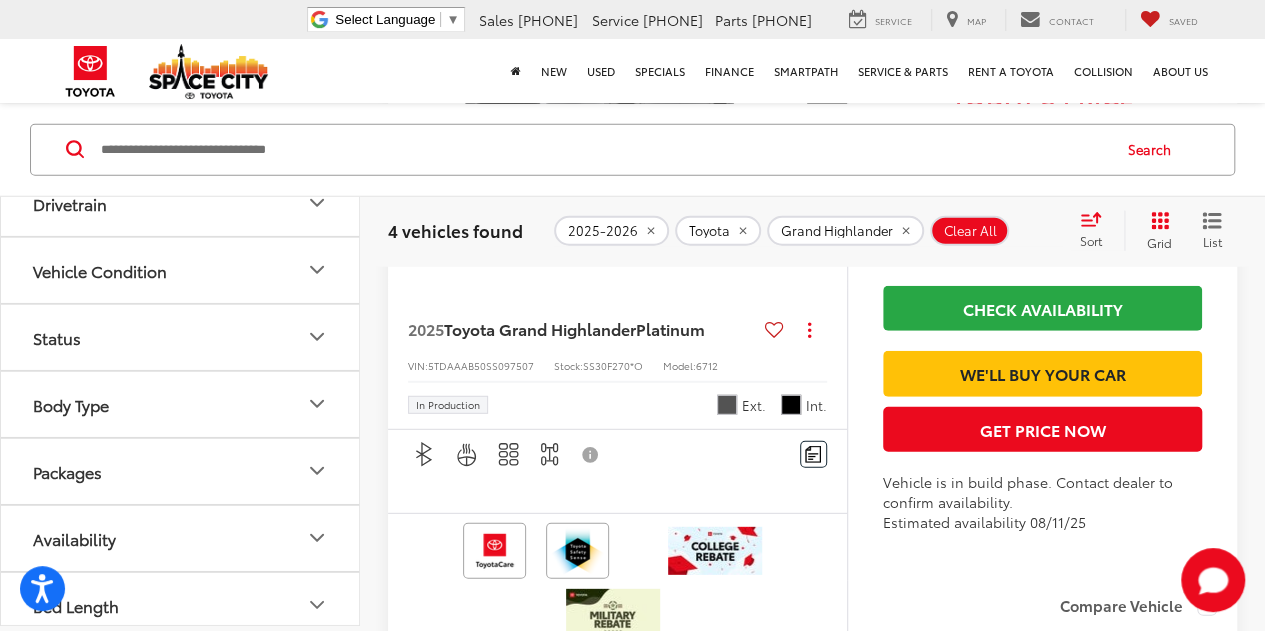 click at bounding box center (618, 120) 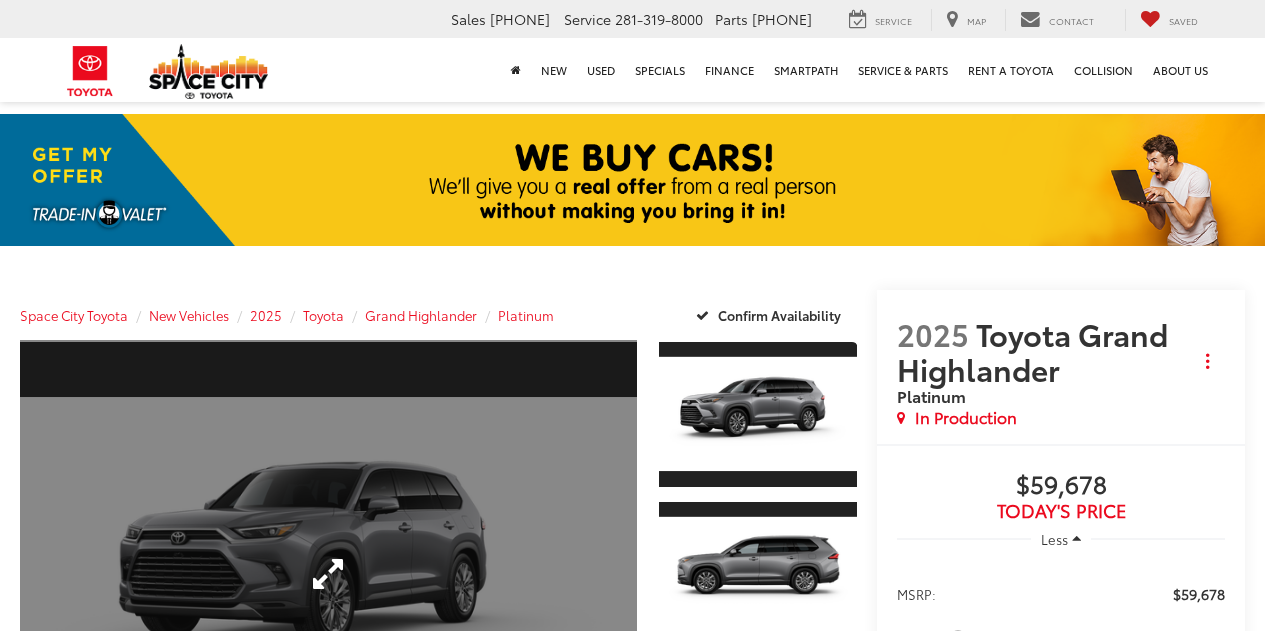 scroll, scrollTop: 0, scrollLeft: 0, axis: both 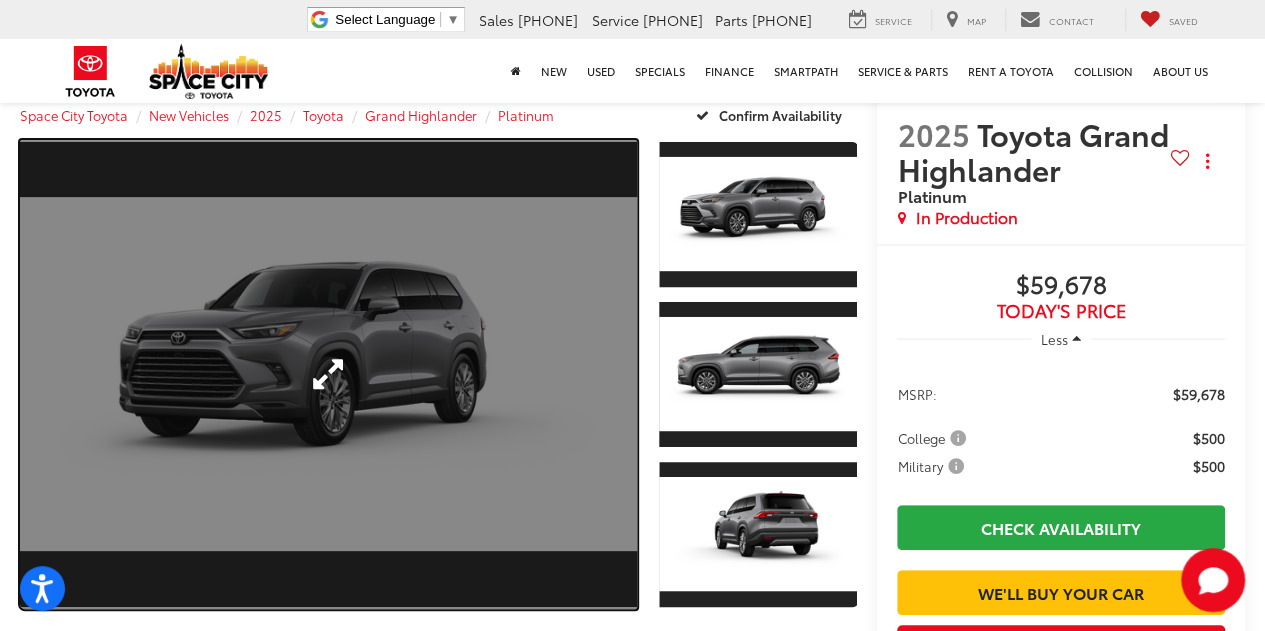 click at bounding box center [328, 374] 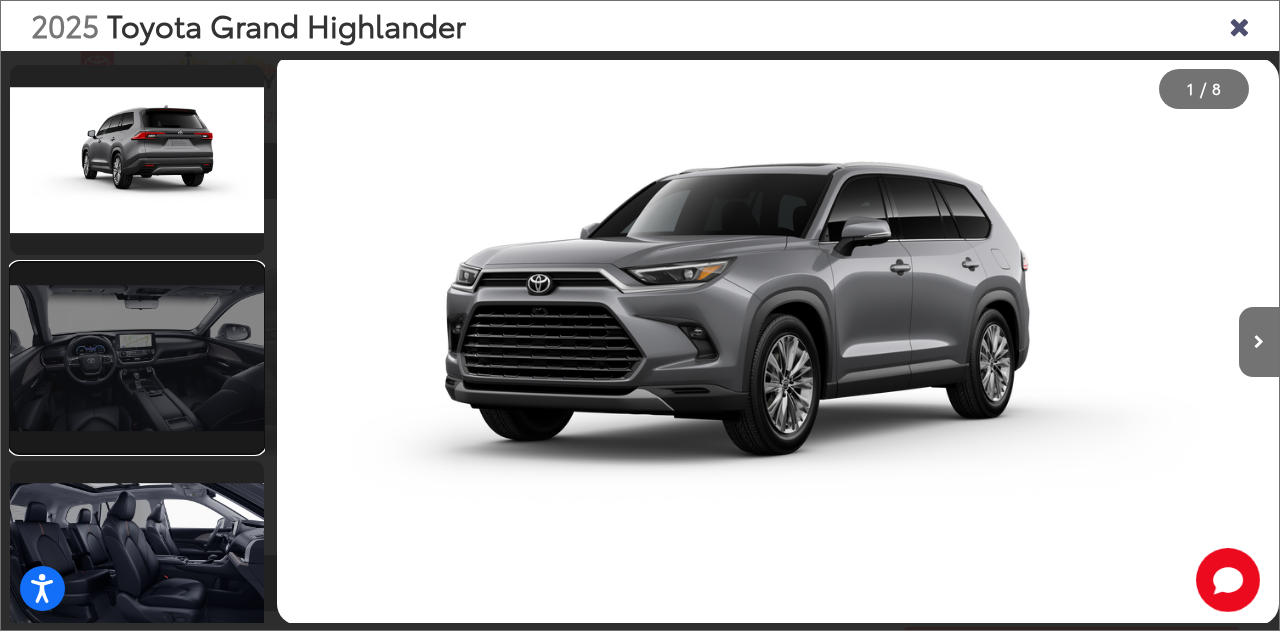 click at bounding box center [137, 358] 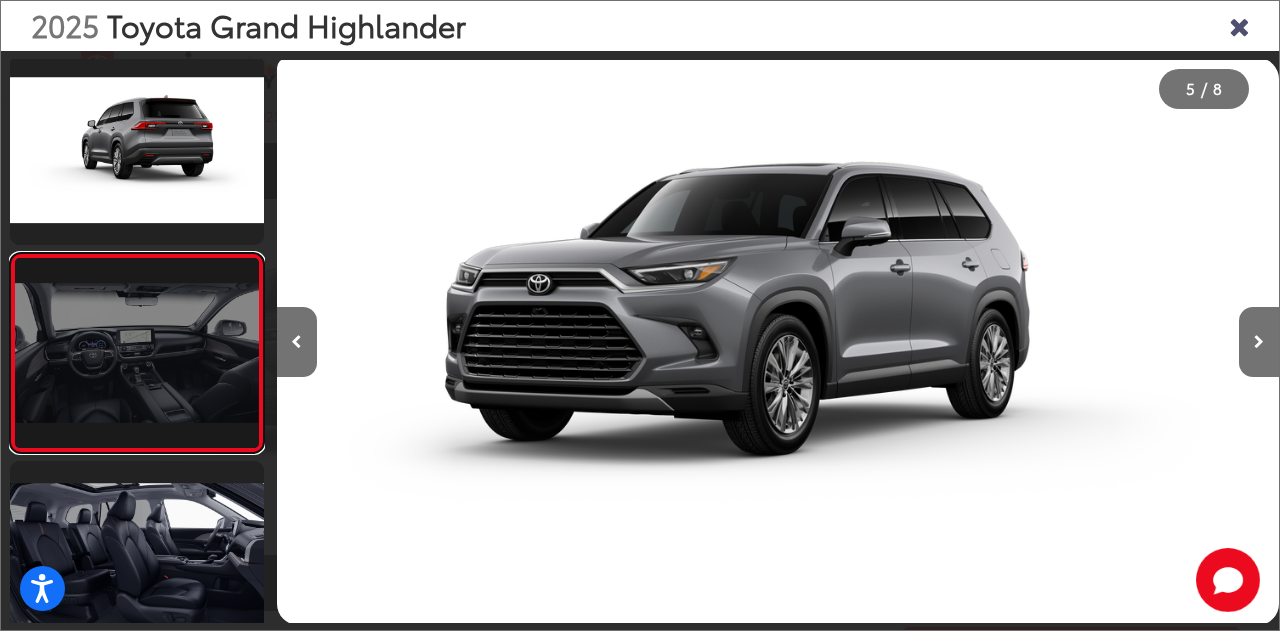 scroll, scrollTop: 669, scrollLeft: 0, axis: vertical 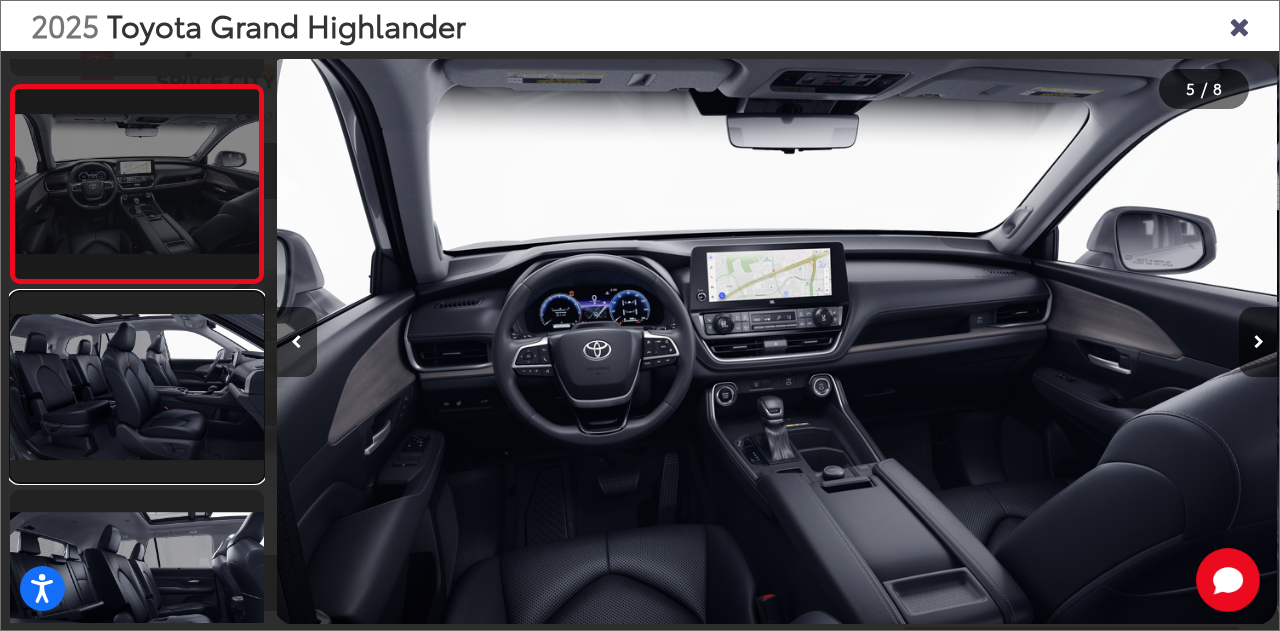click at bounding box center (137, 387) 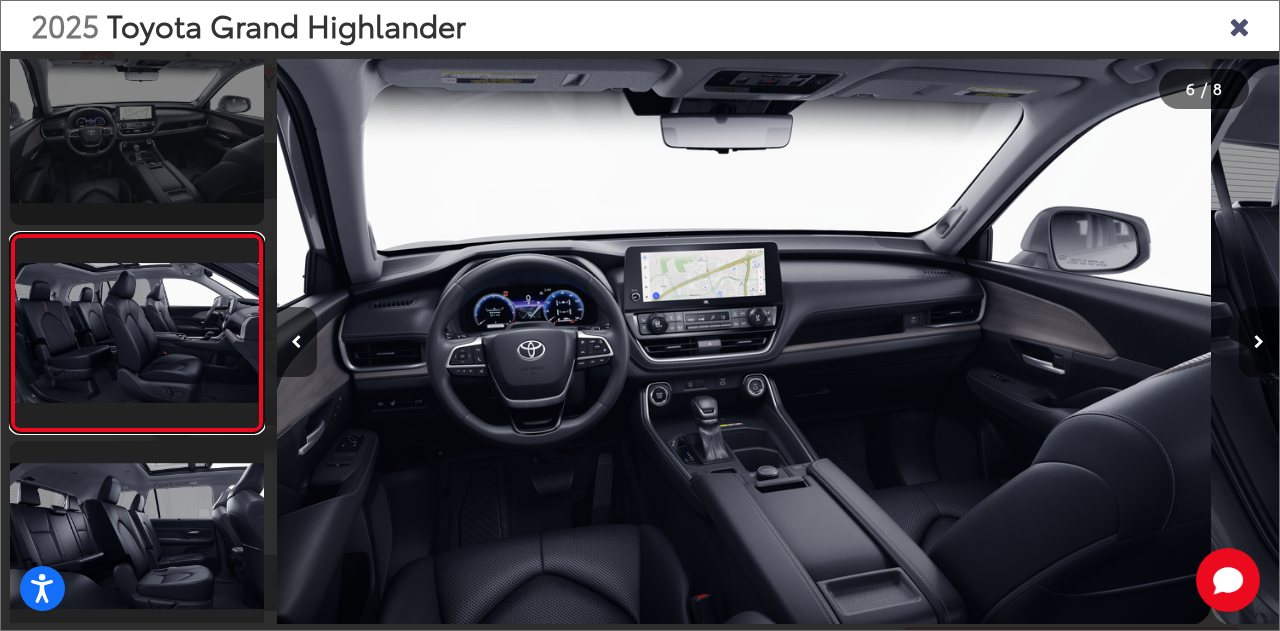 scroll, scrollTop: 867, scrollLeft: 0, axis: vertical 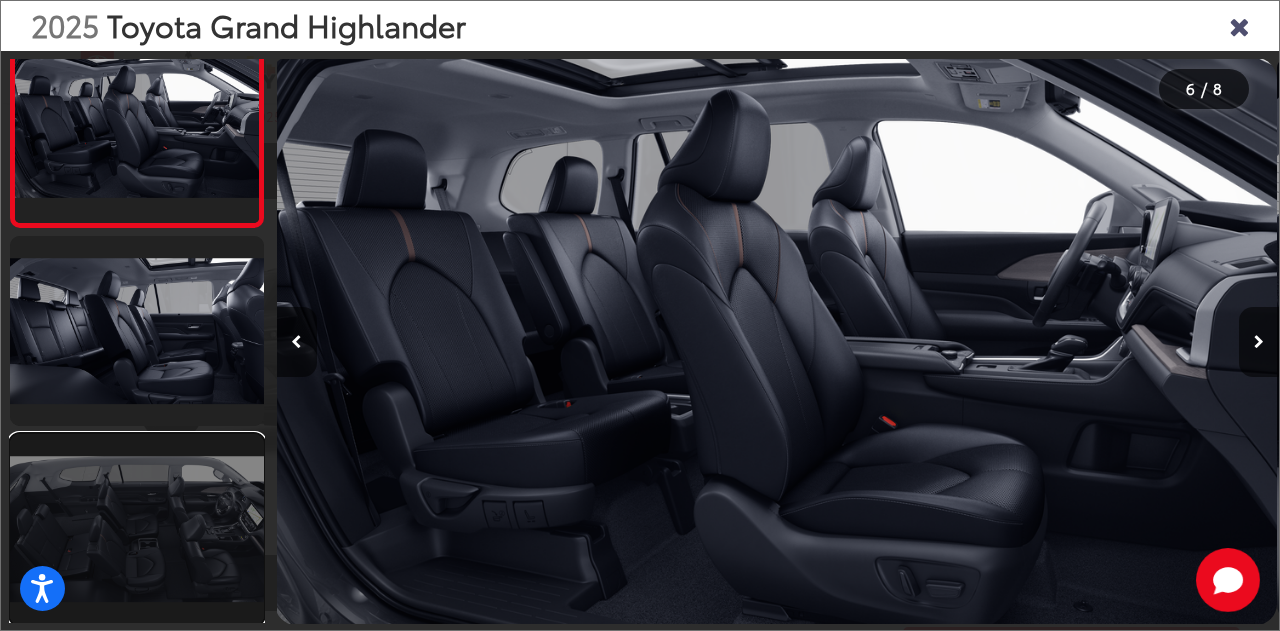 click at bounding box center (137, 529) 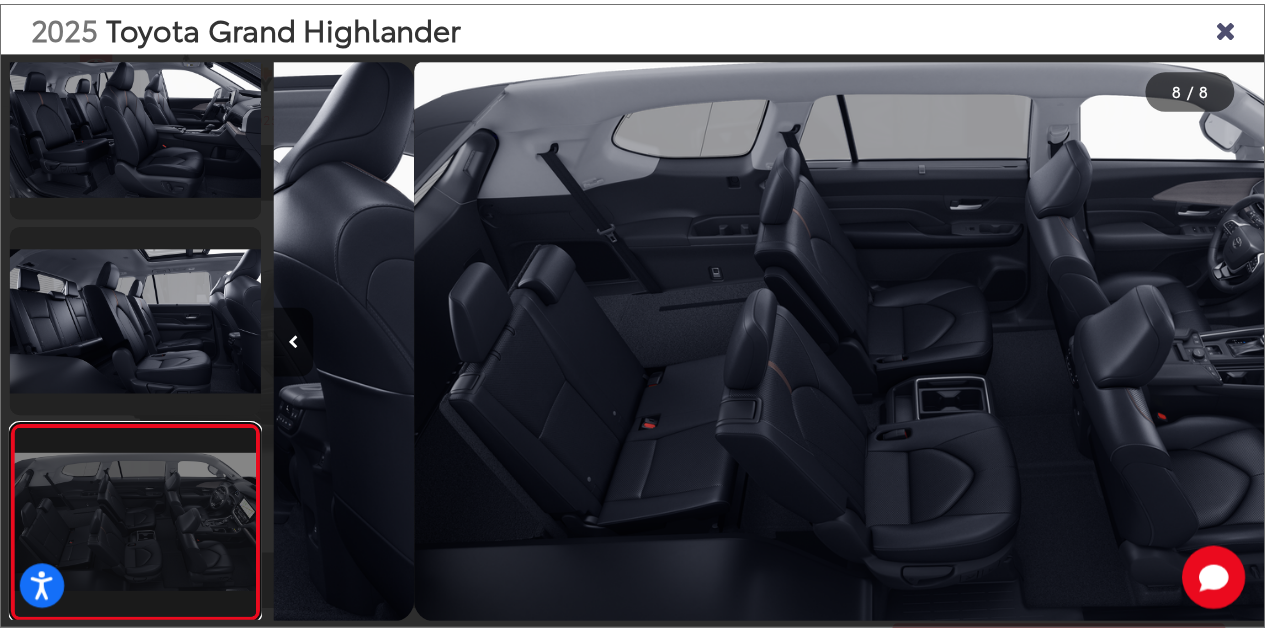 scroll, scrollTop: 0, scrollLeft: 7020, axis: horizontal 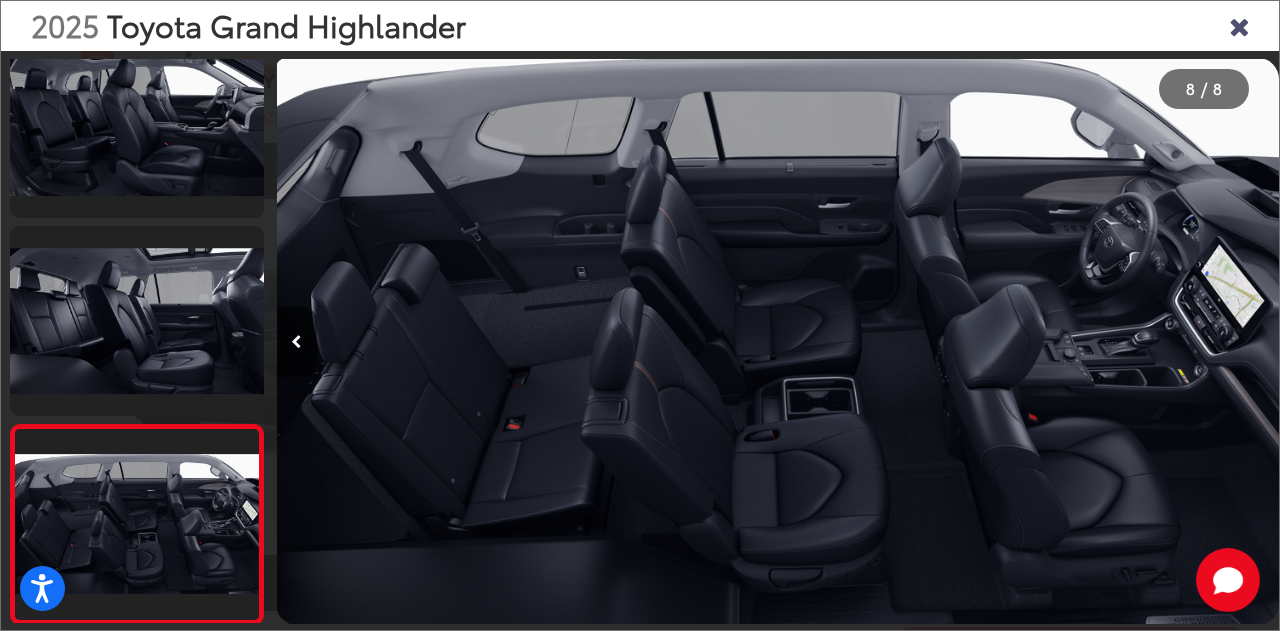 click at bounding box center [1239, 25] 